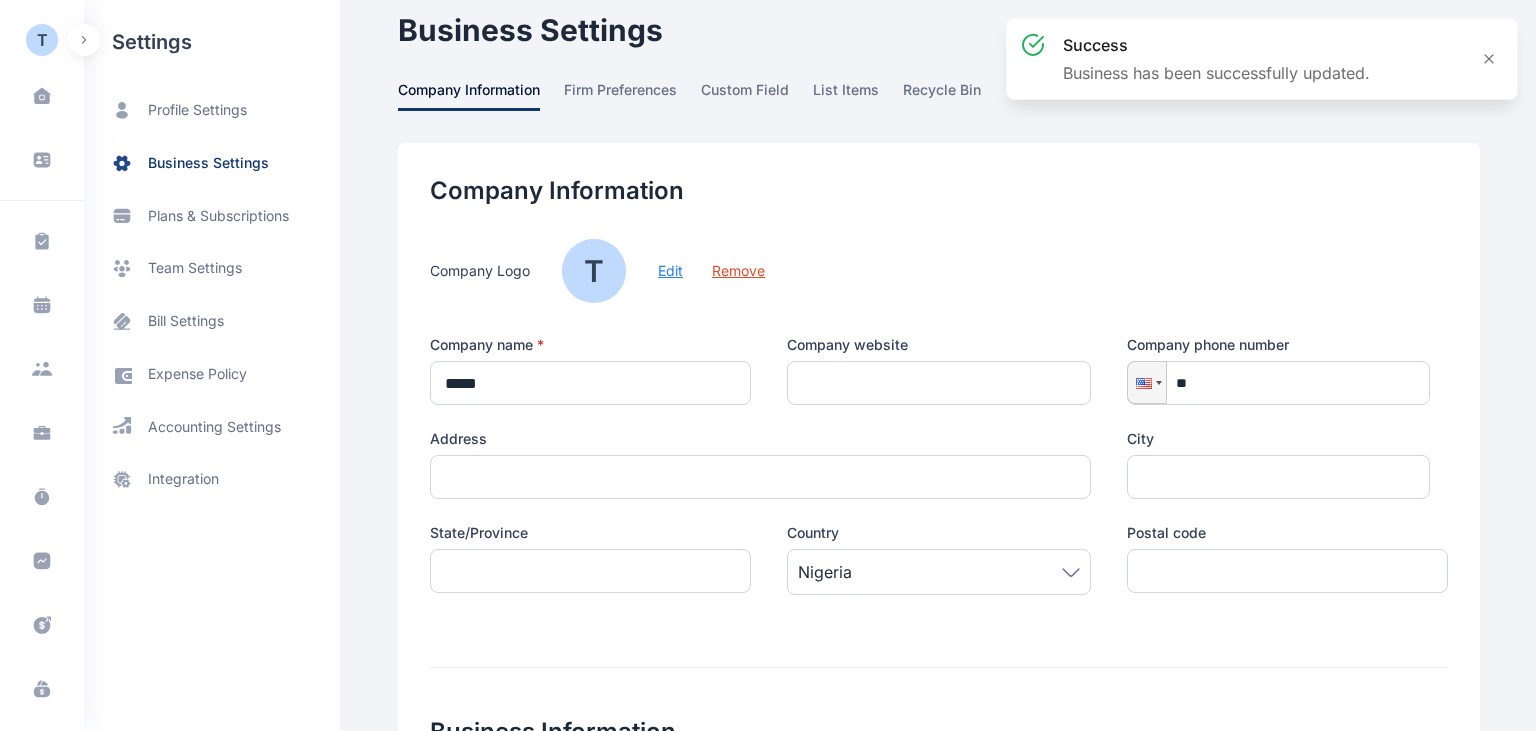 scroll, scrollTop: 0, scrollLeft: 0, axis: both 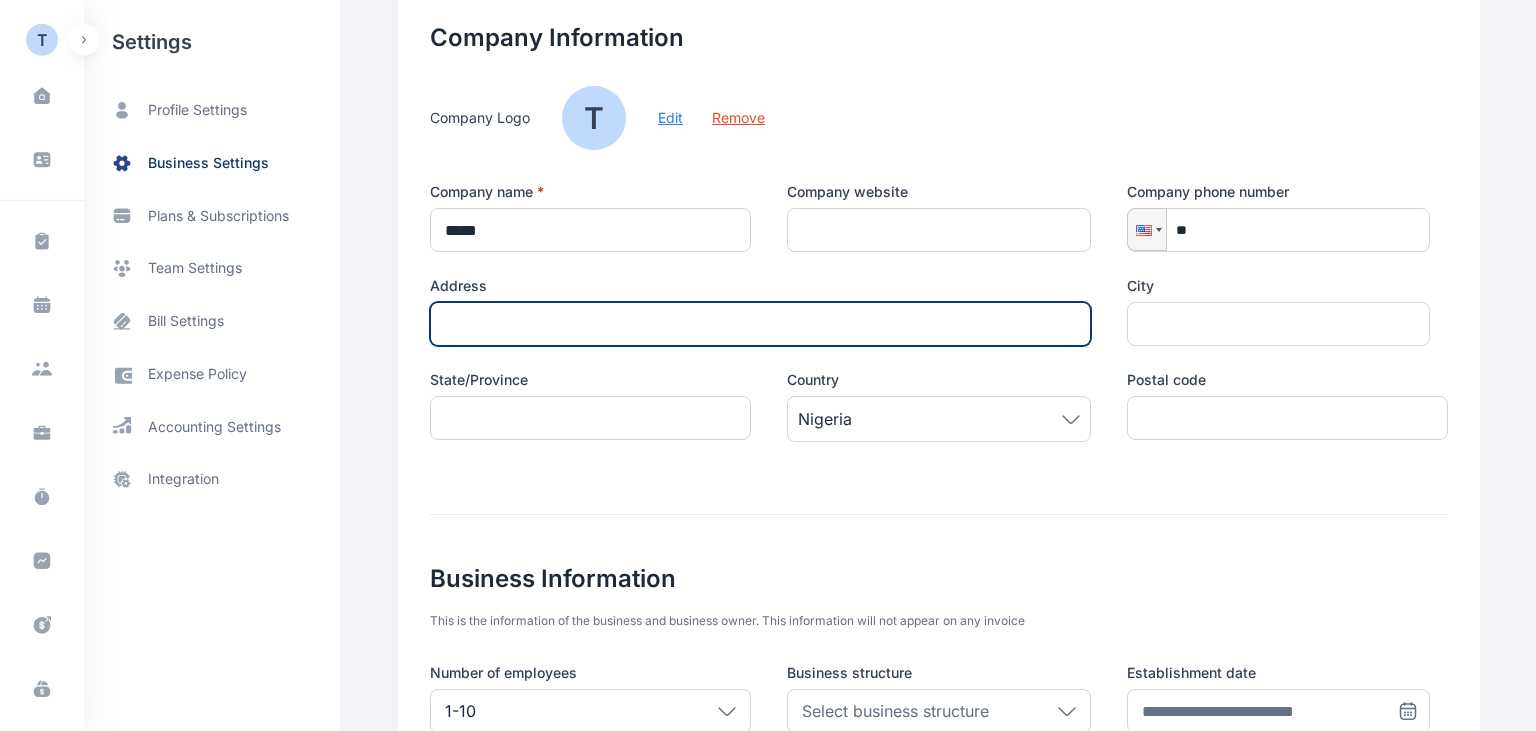 click at bounding box center (760, 324) 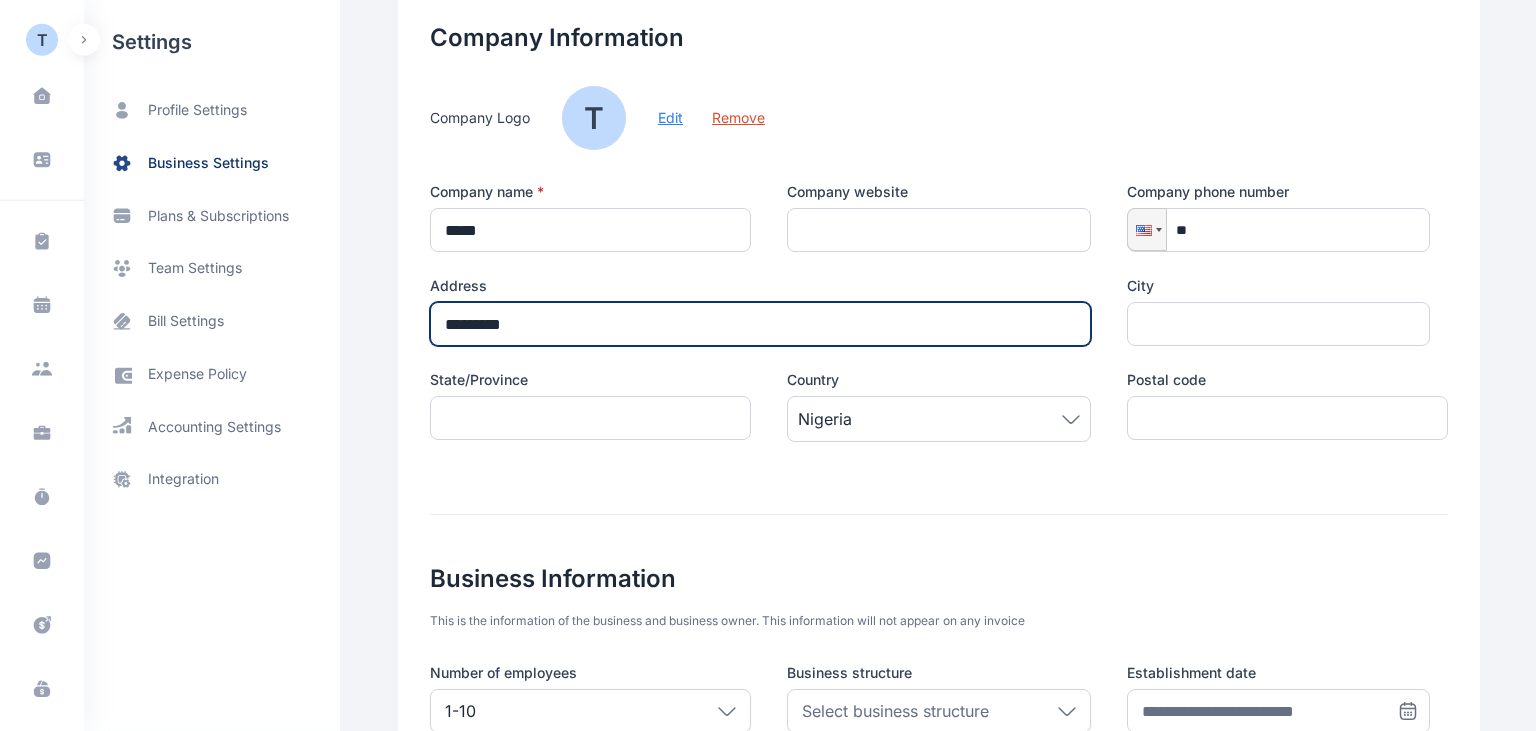 type on "*********" 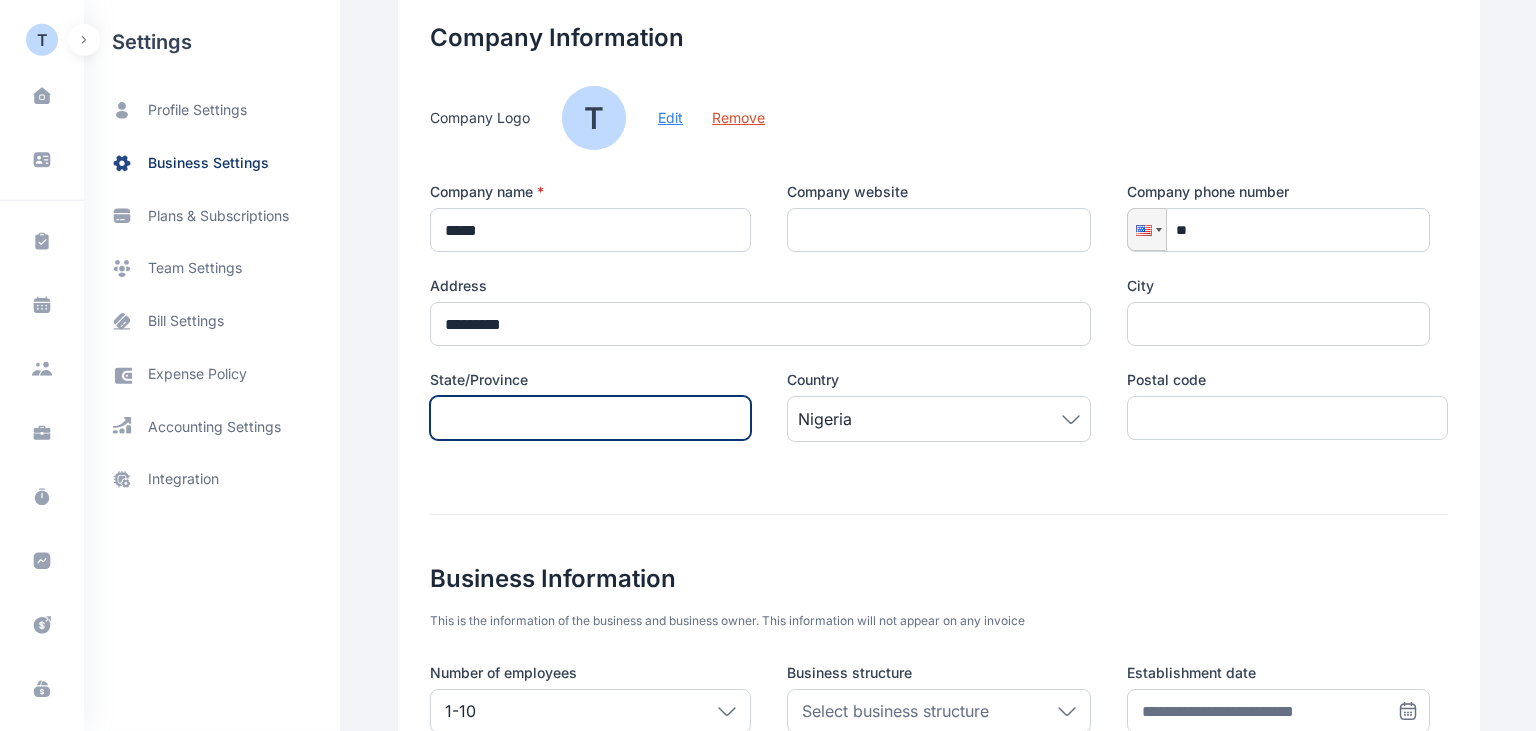 click at bounding box center (590, 418) 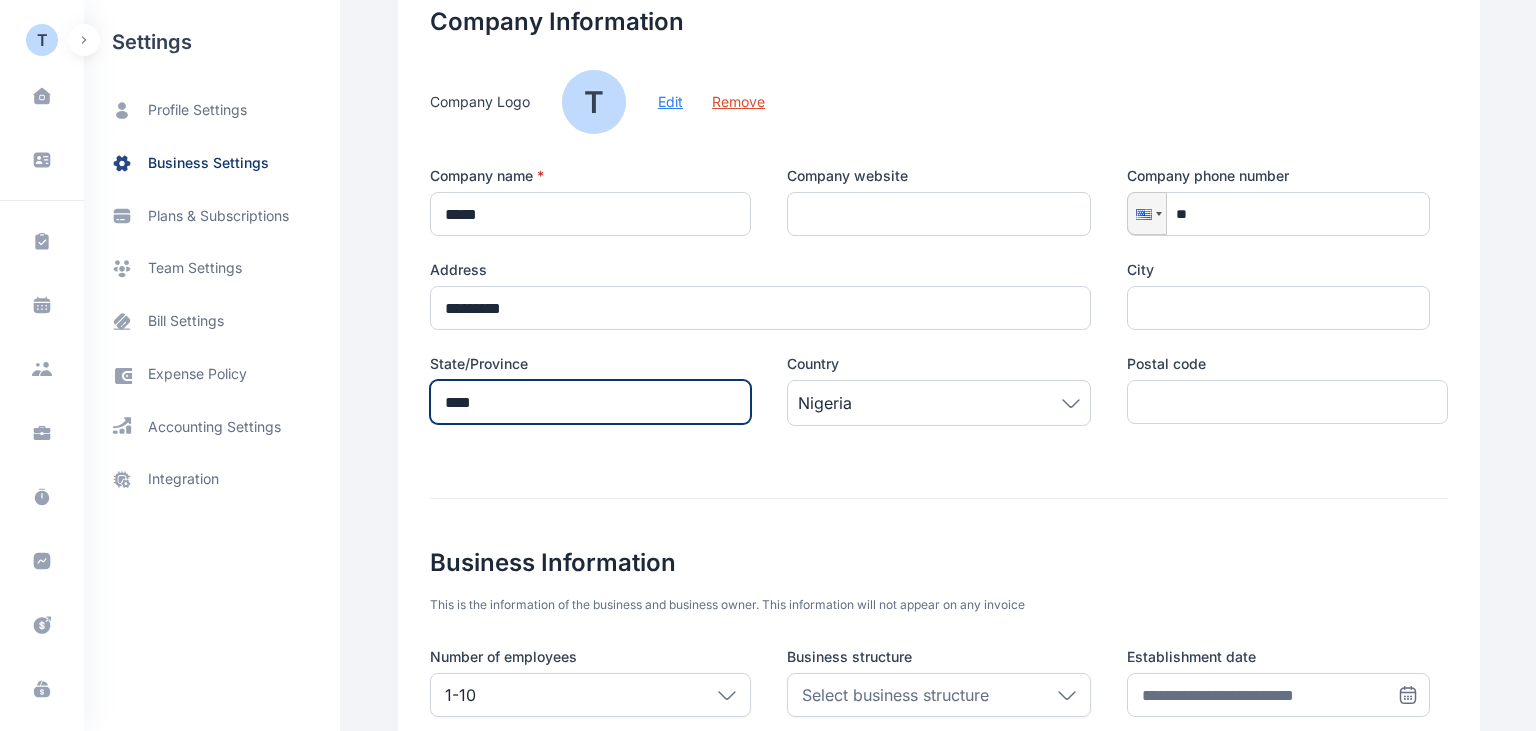 scroll, scrollTop: 590, scrollLeft: 0, axis: vertical 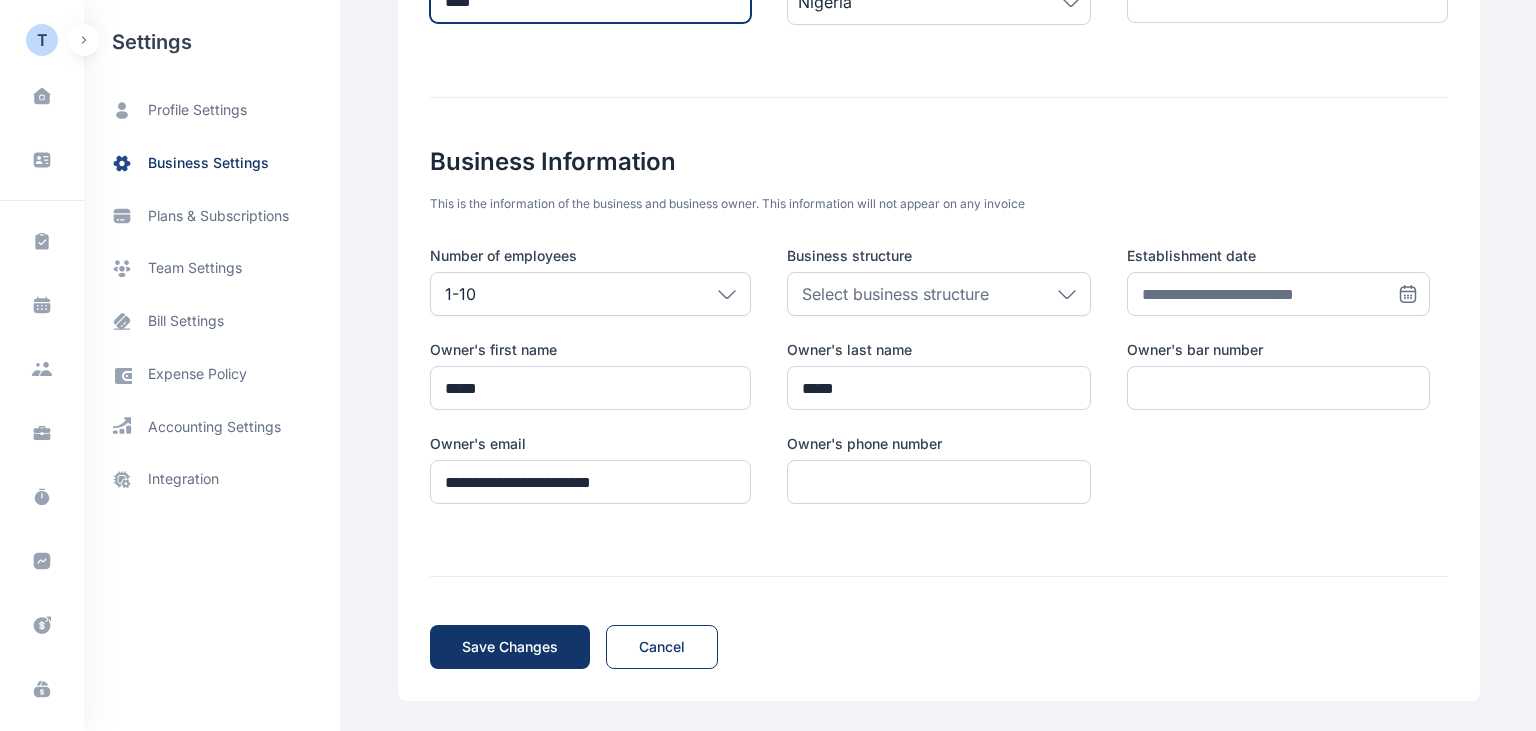 type on "****" 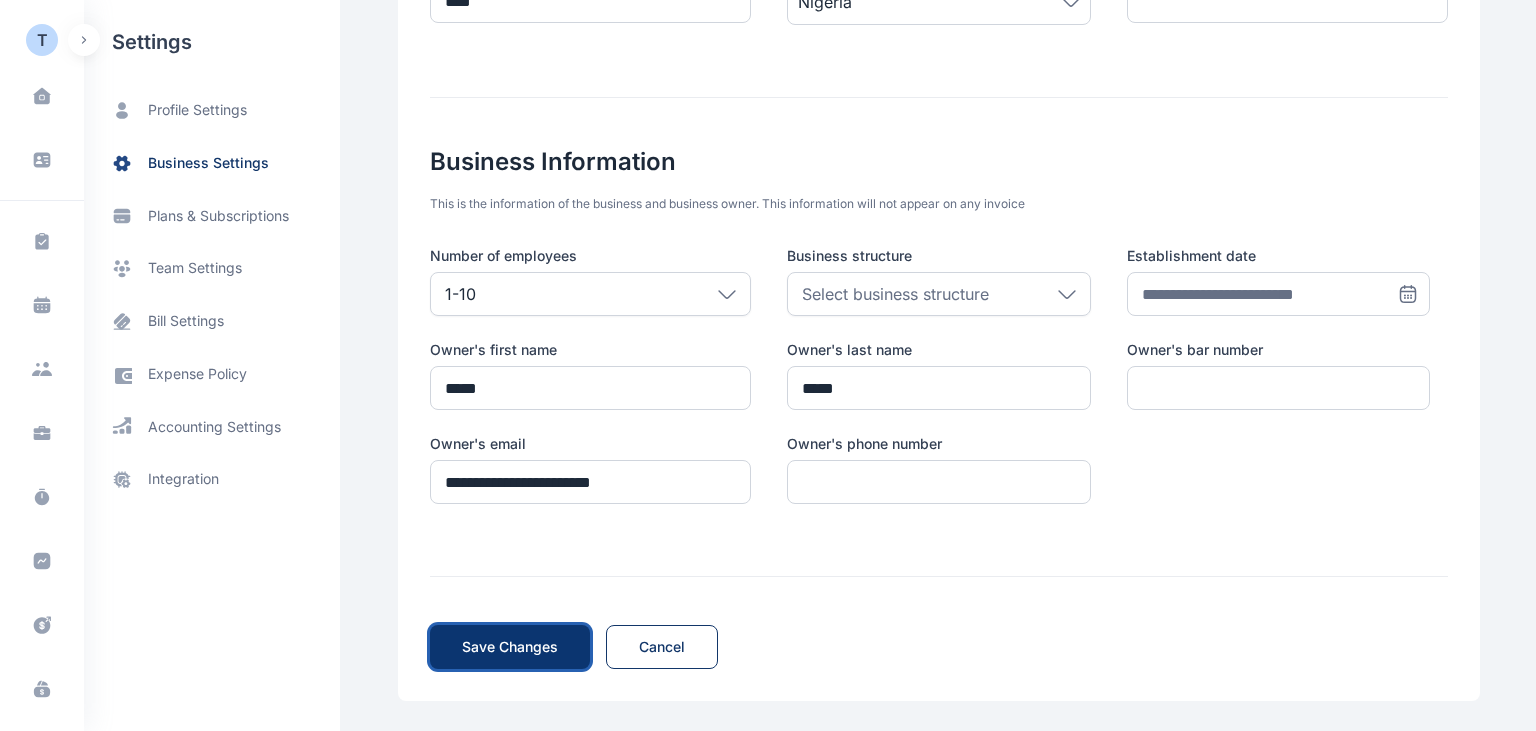 click on "Save Changes" at bounding box center [510, 647] 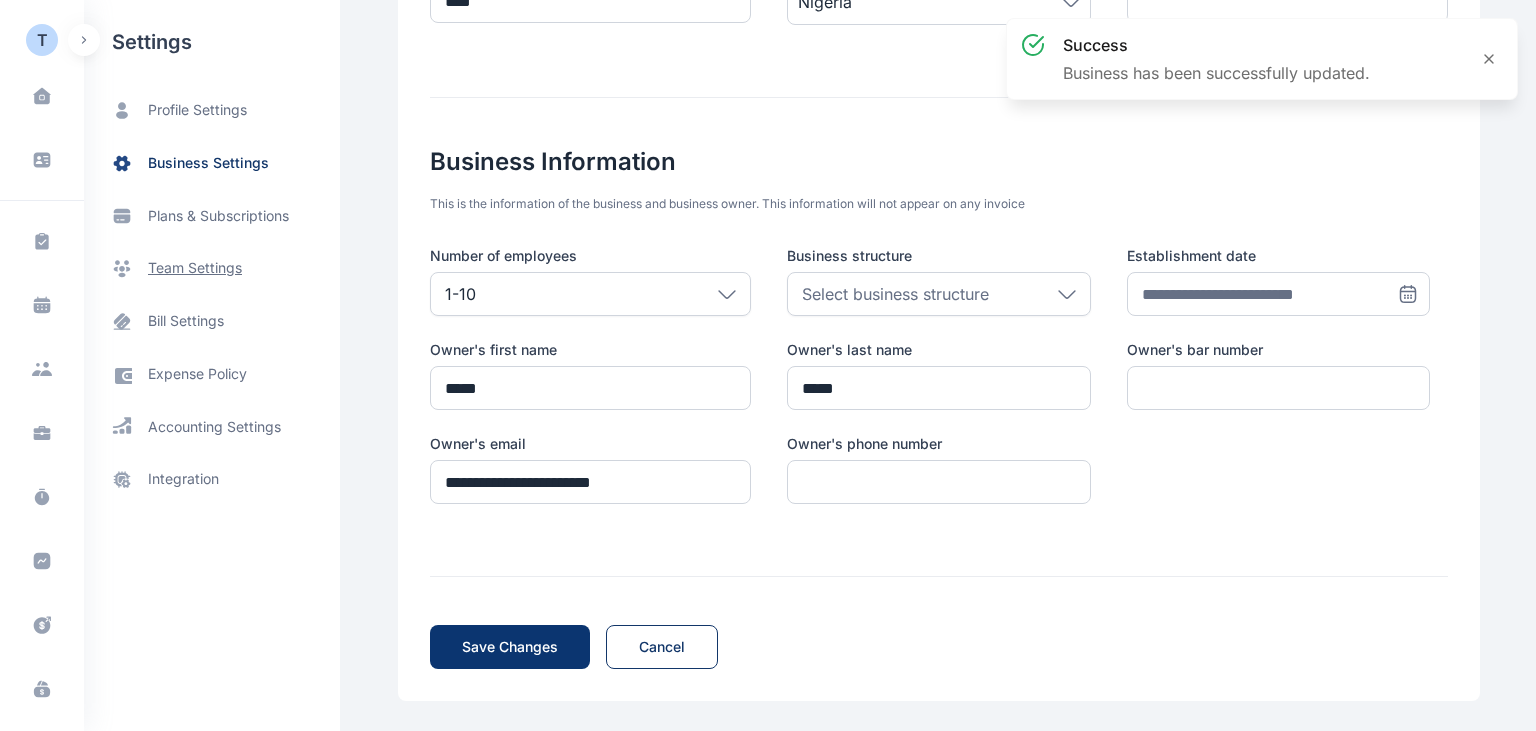 click on "team settings" at bounding box center [195, 268] 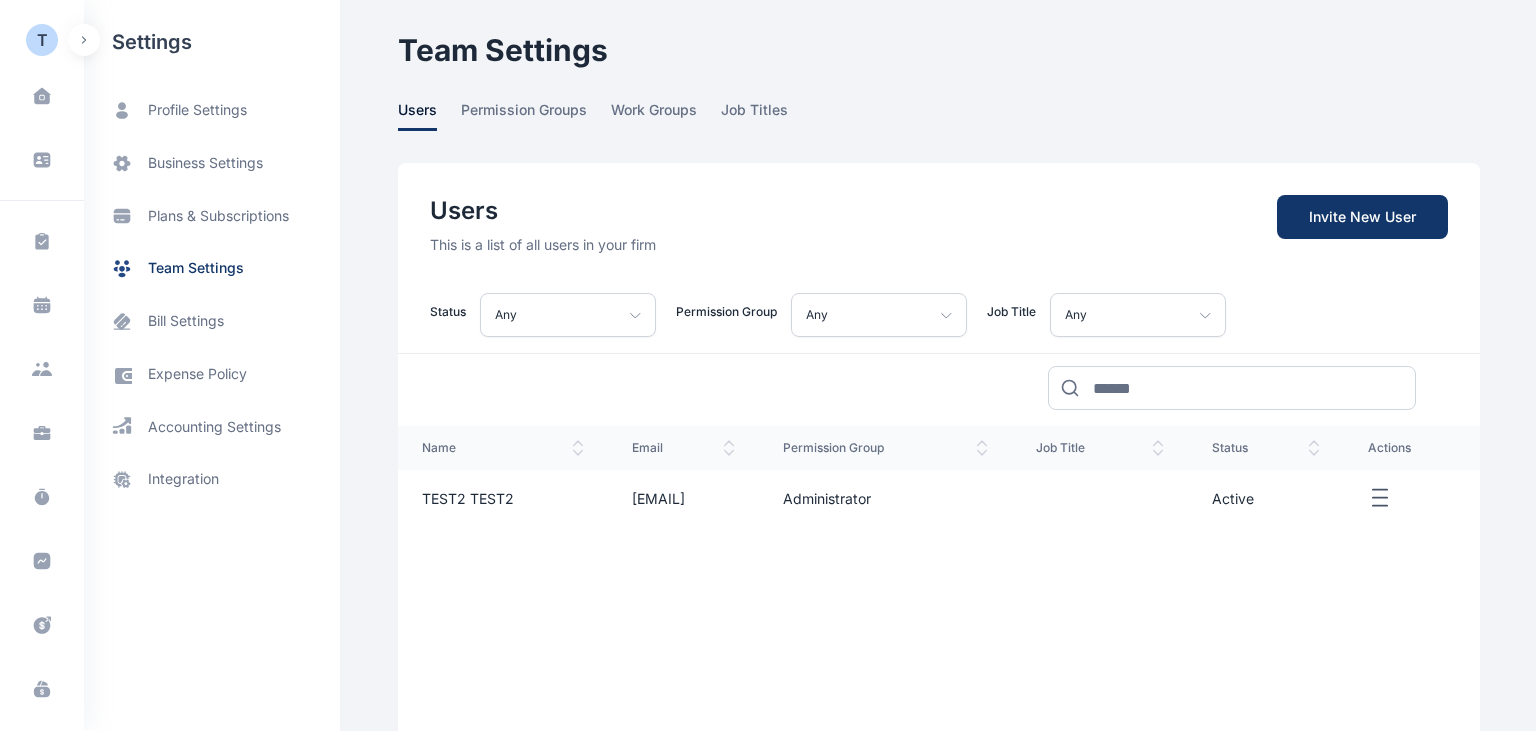 click on "Any" at bounding box center (568, 315) 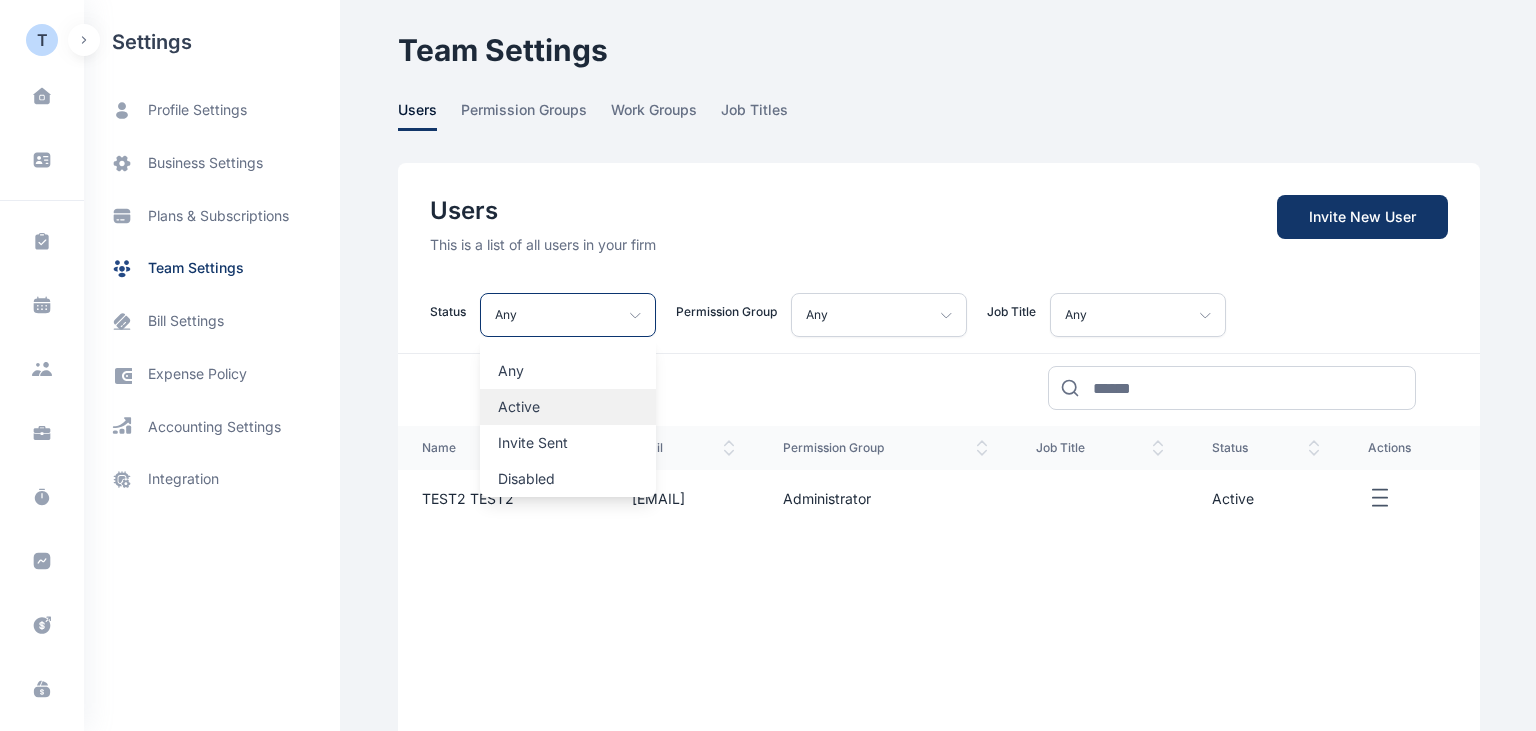 click on "Active" at bounding box center (568, 407) 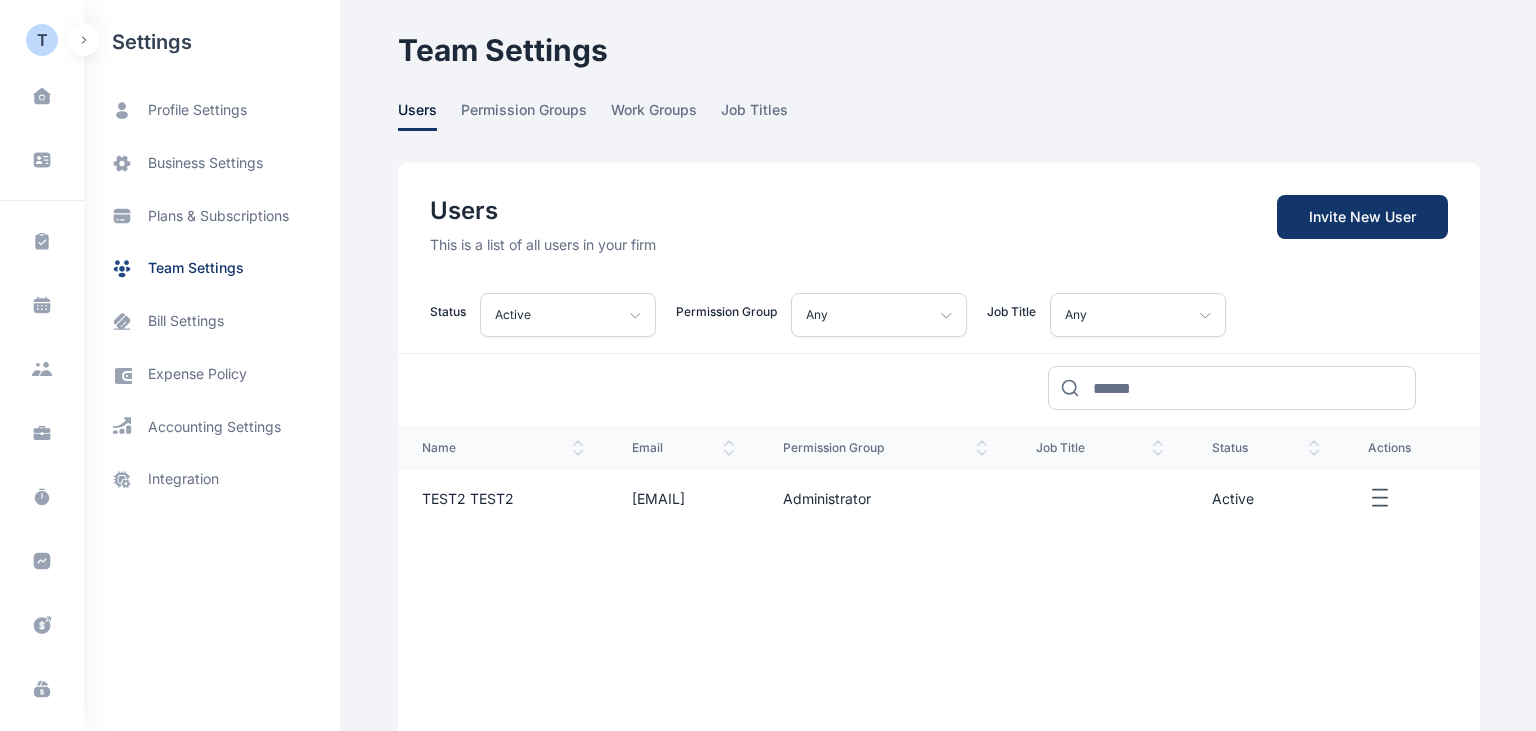 click 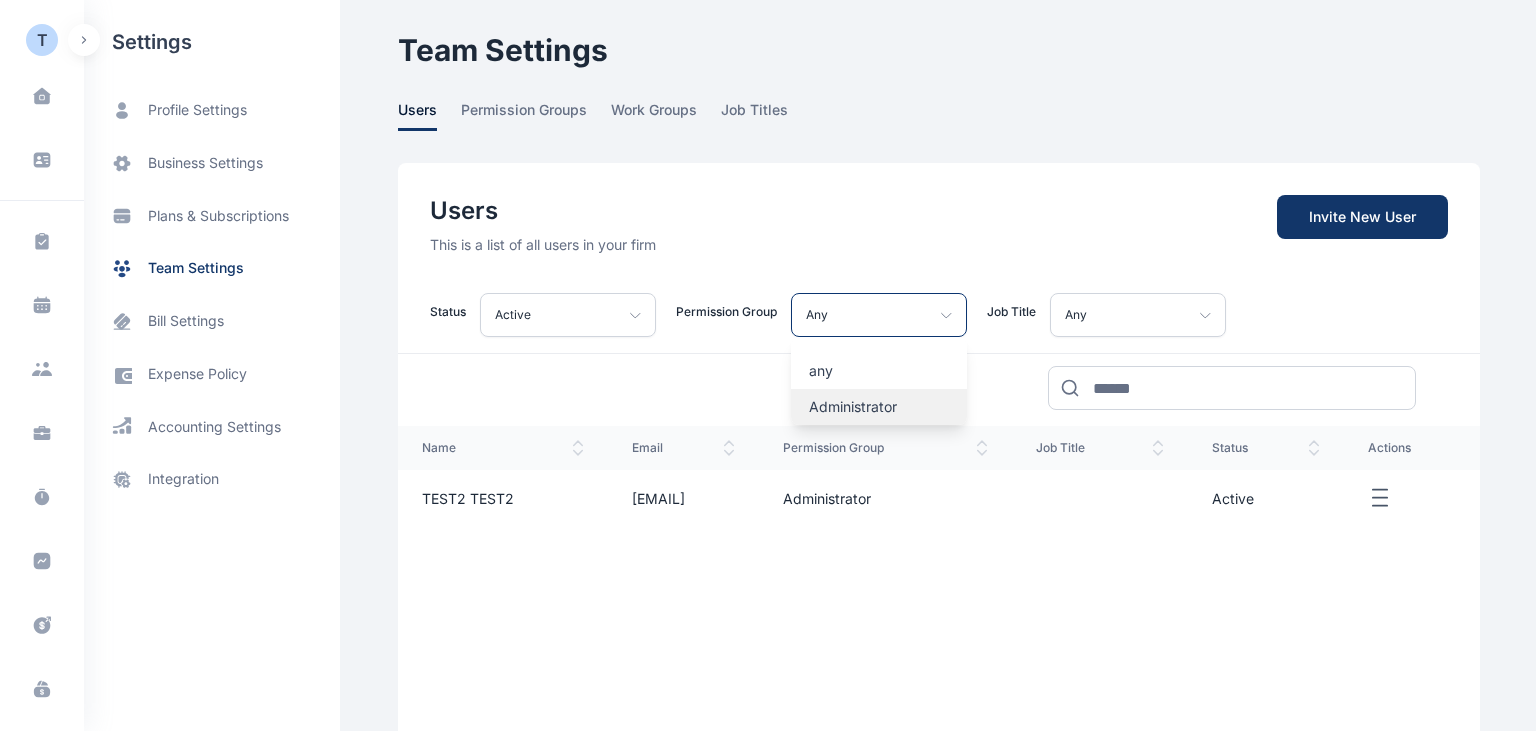 click on "Administrator" at bounding box center (879, 407) 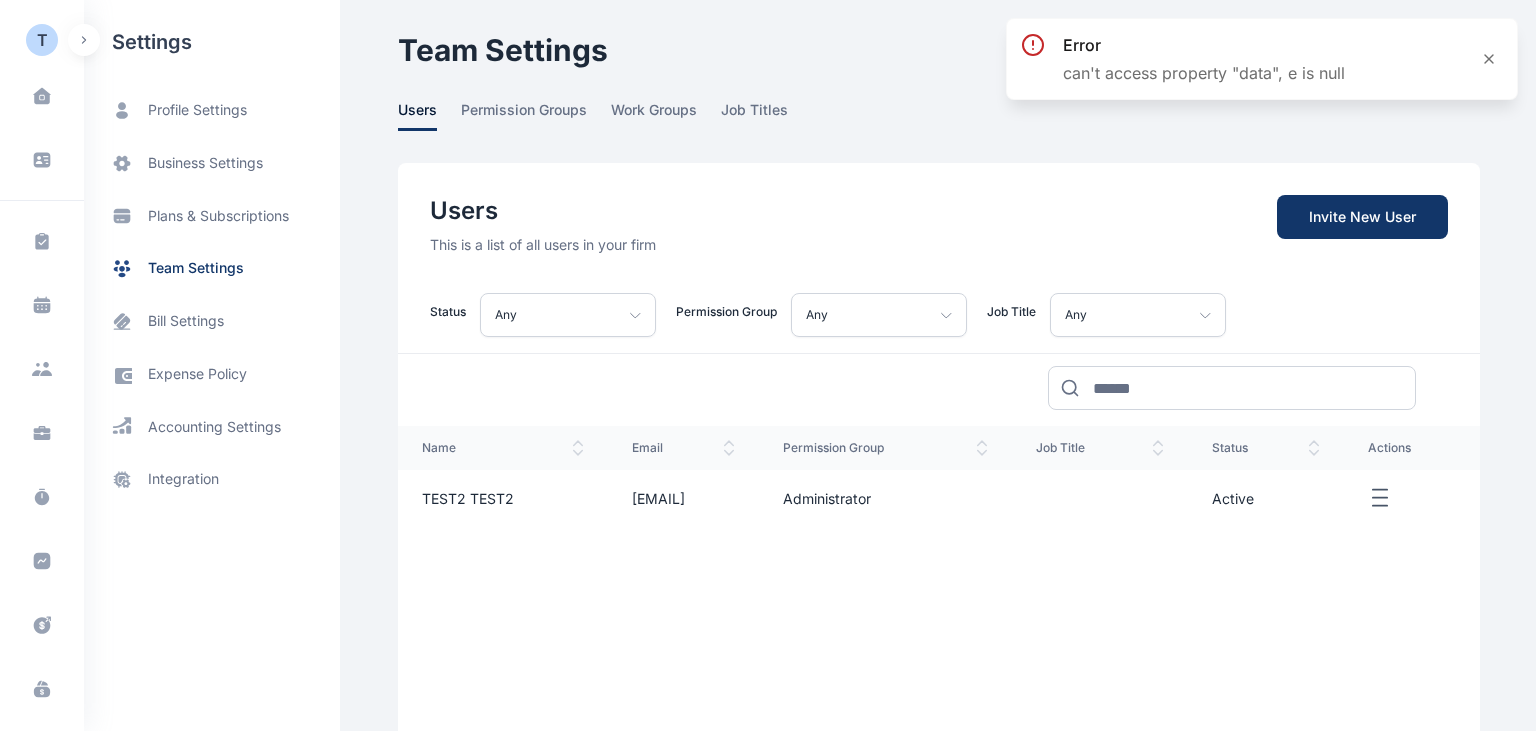 click on "Any" at bounding box center [568, 315] 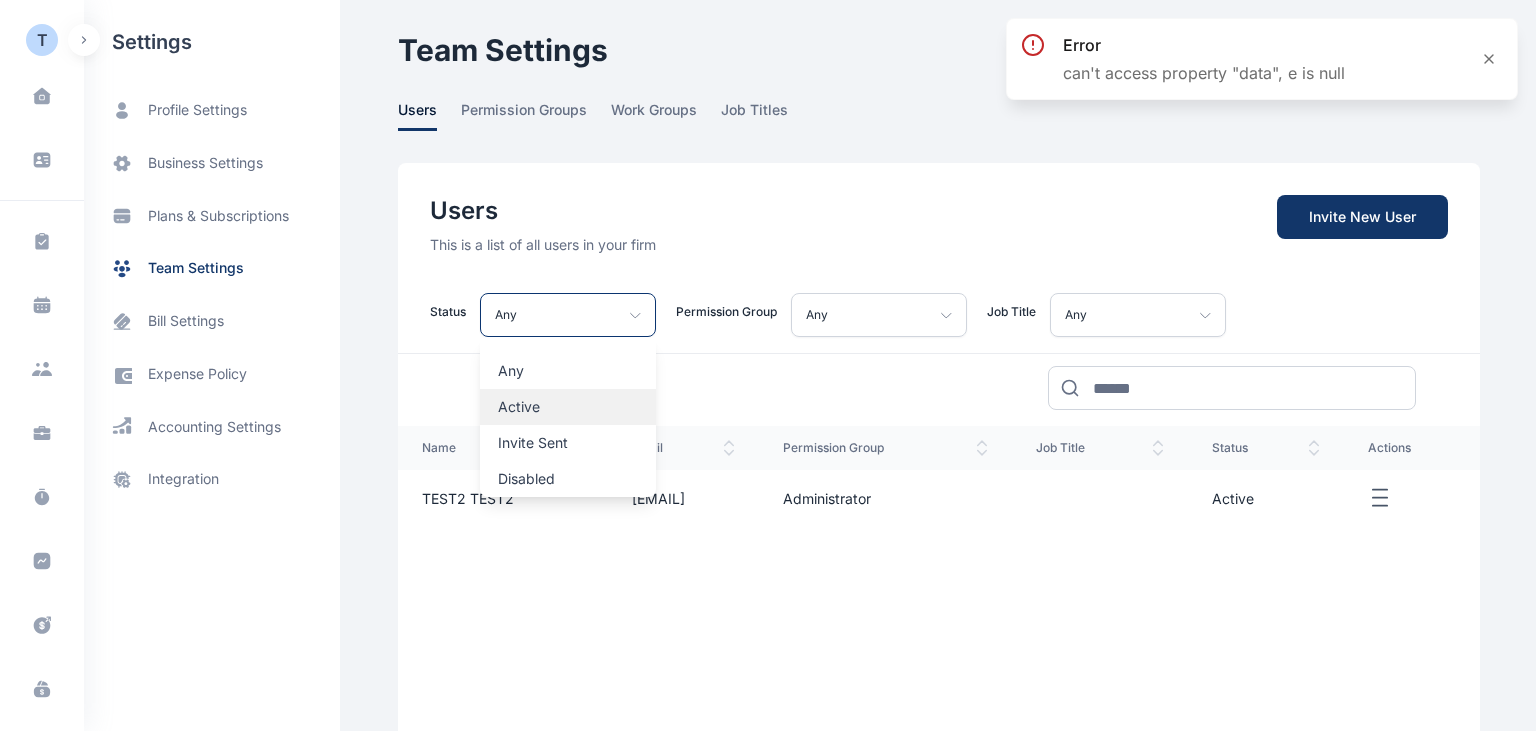 click on "Active" at bounding box center (568, 407) 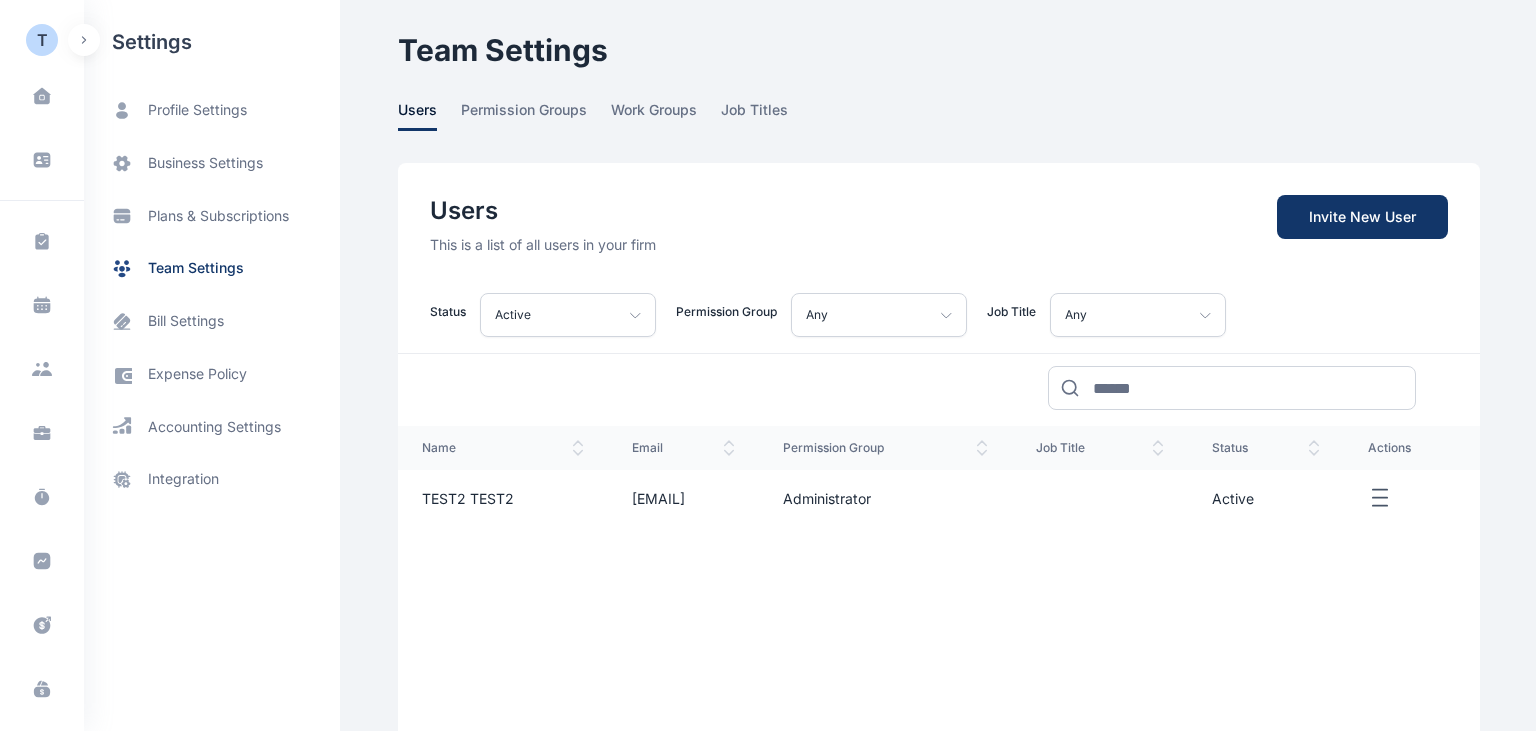 click on "Any" at bounding box center [1076, 315] 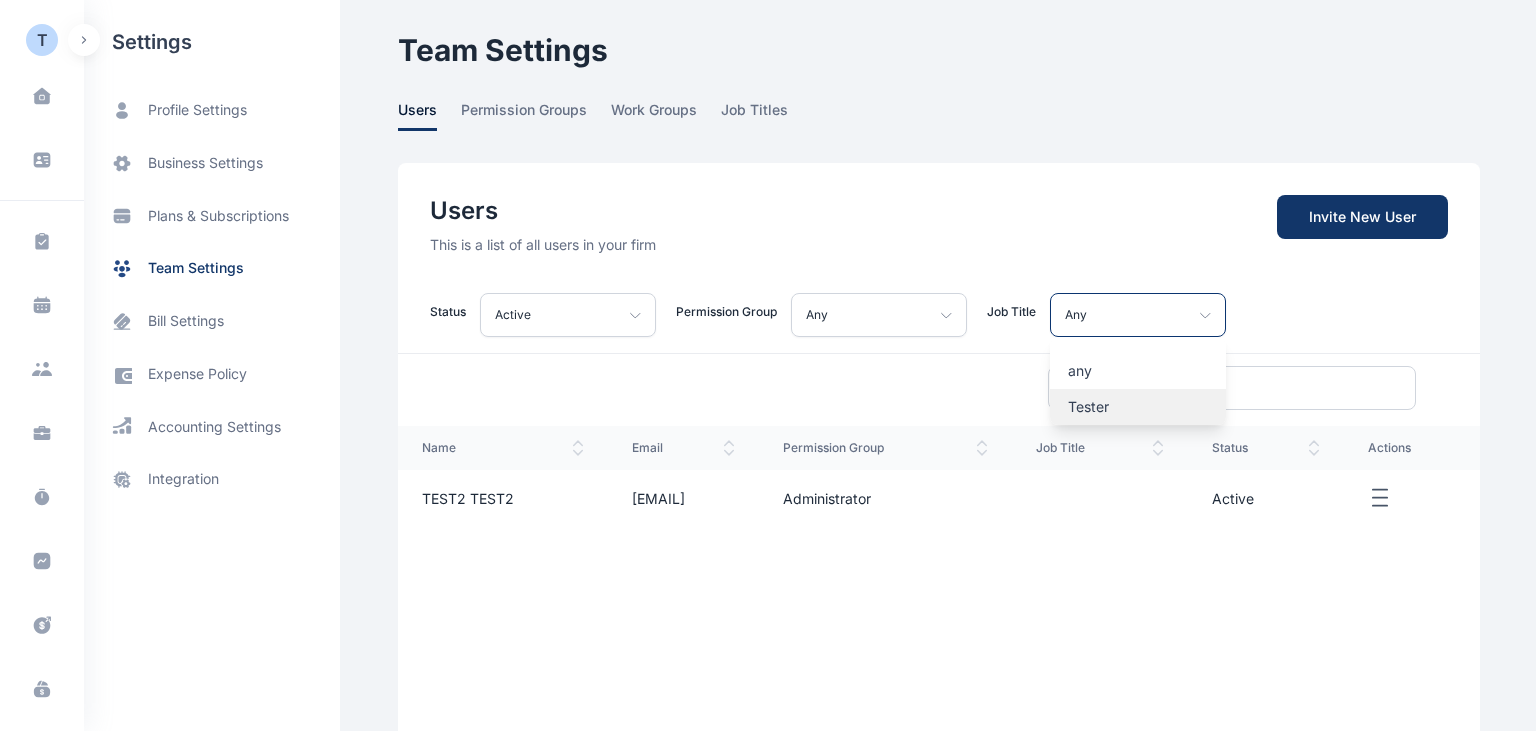 click on "Tester" at bounding box center (1138, 407) 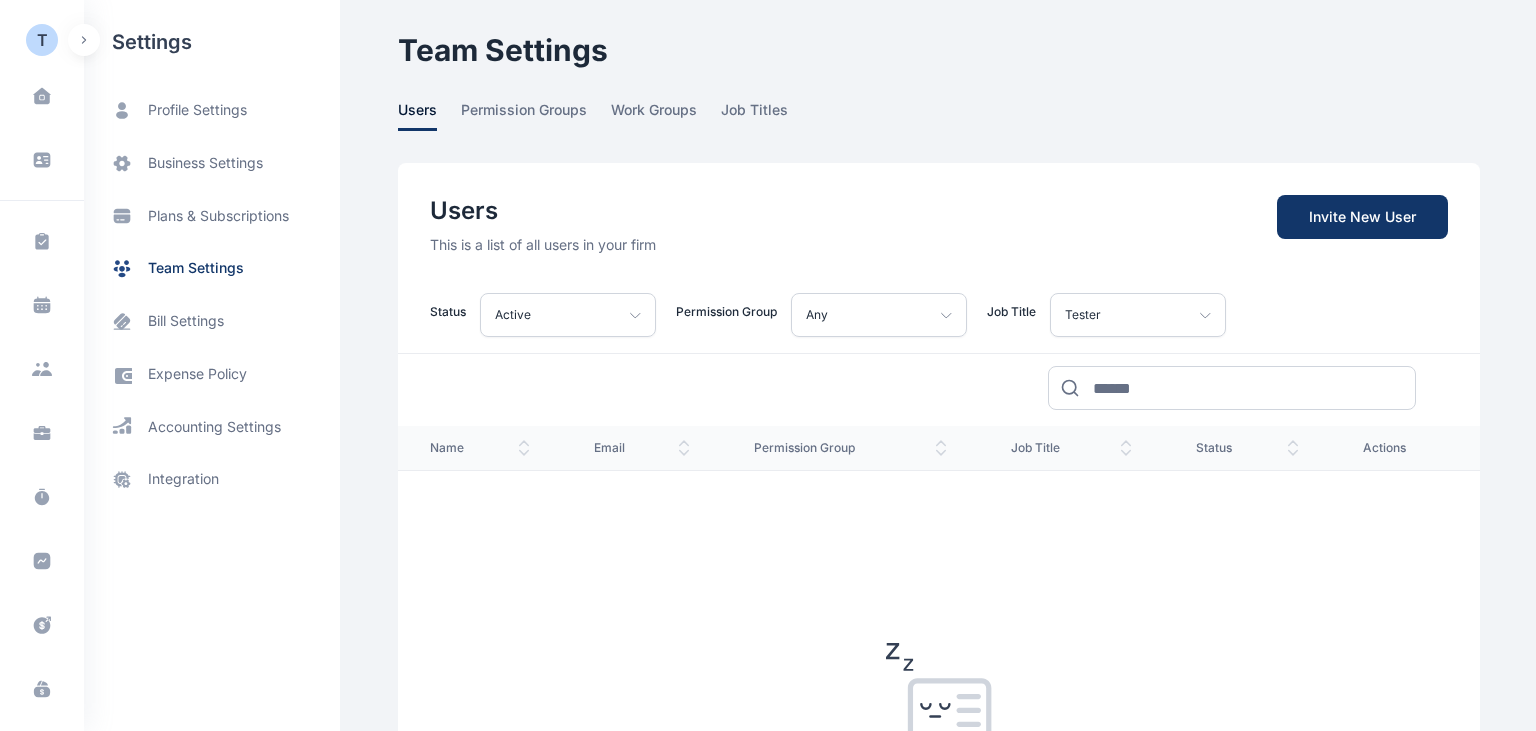 click on "Any" at bounding box center [879, 315] 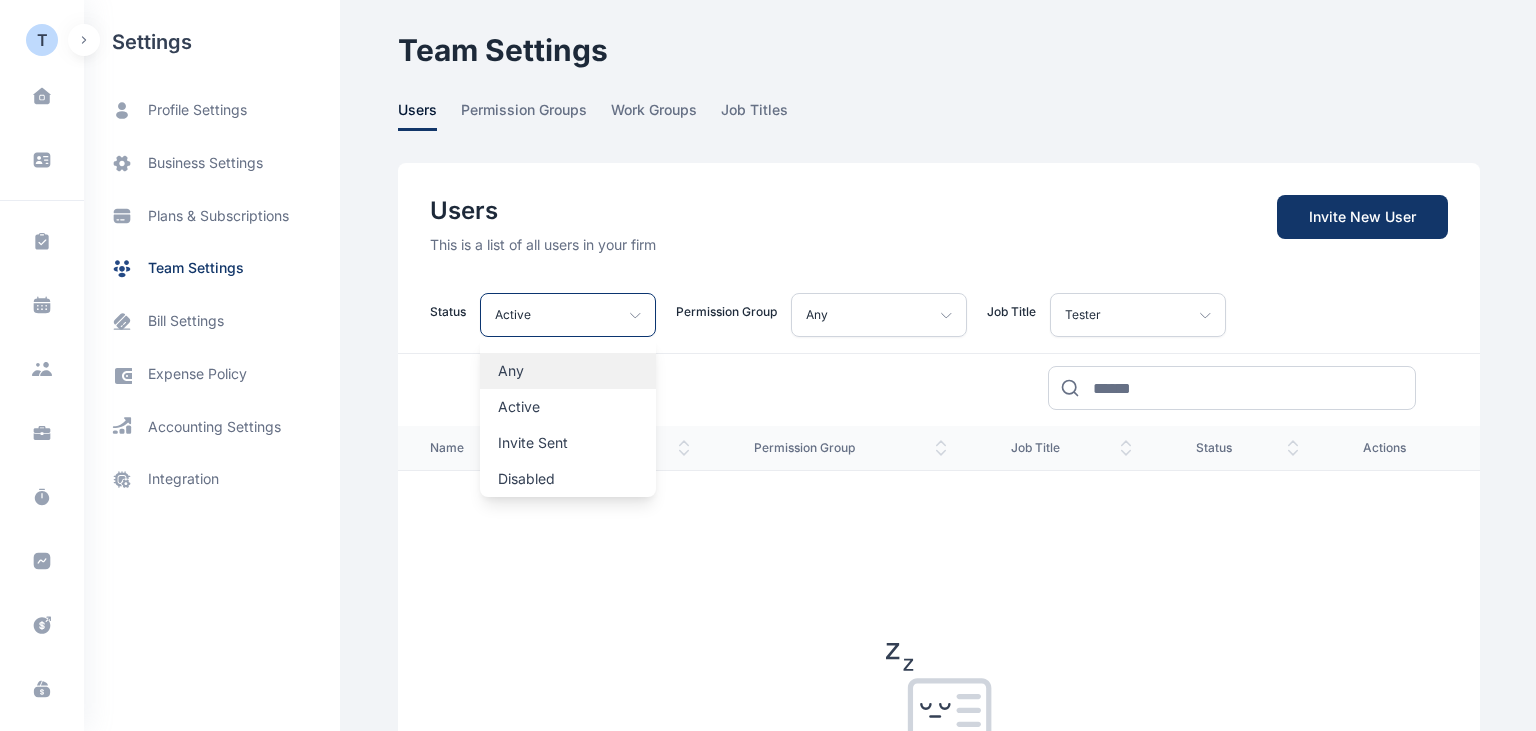click on "Any" at bounding box center [568, 371] 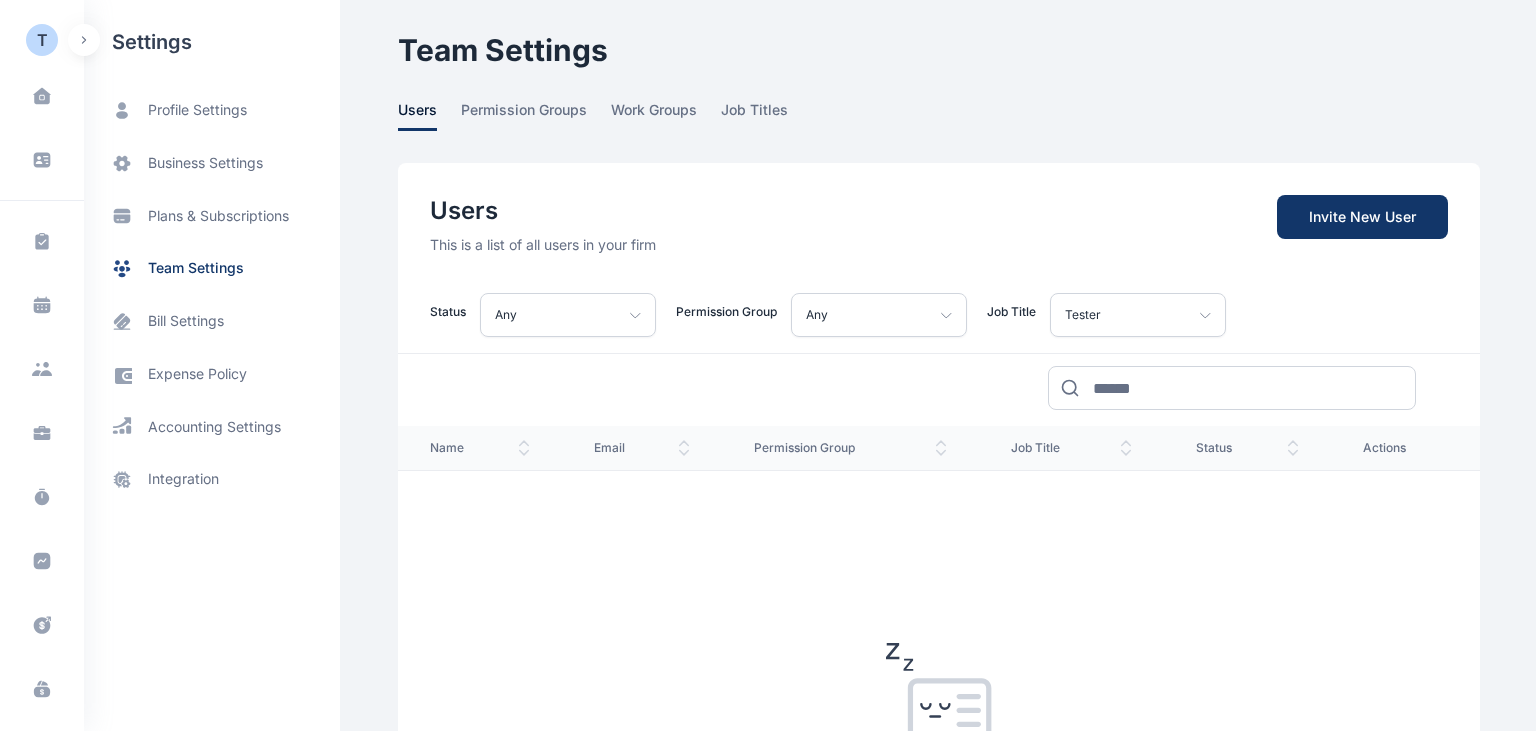 click on "Tester" at bounding box center (1138, 315) 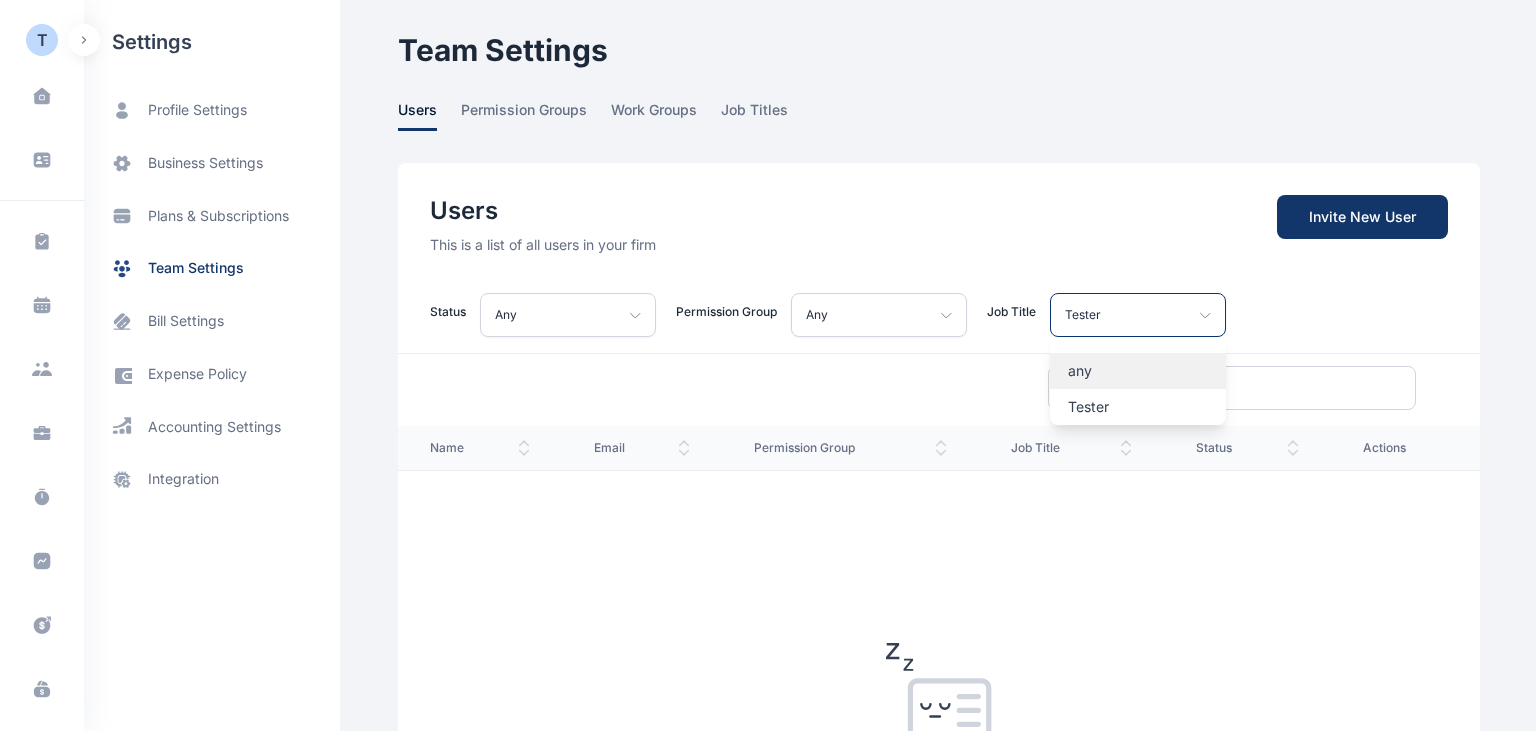 click on "any" at bounding box center [1138, 371] 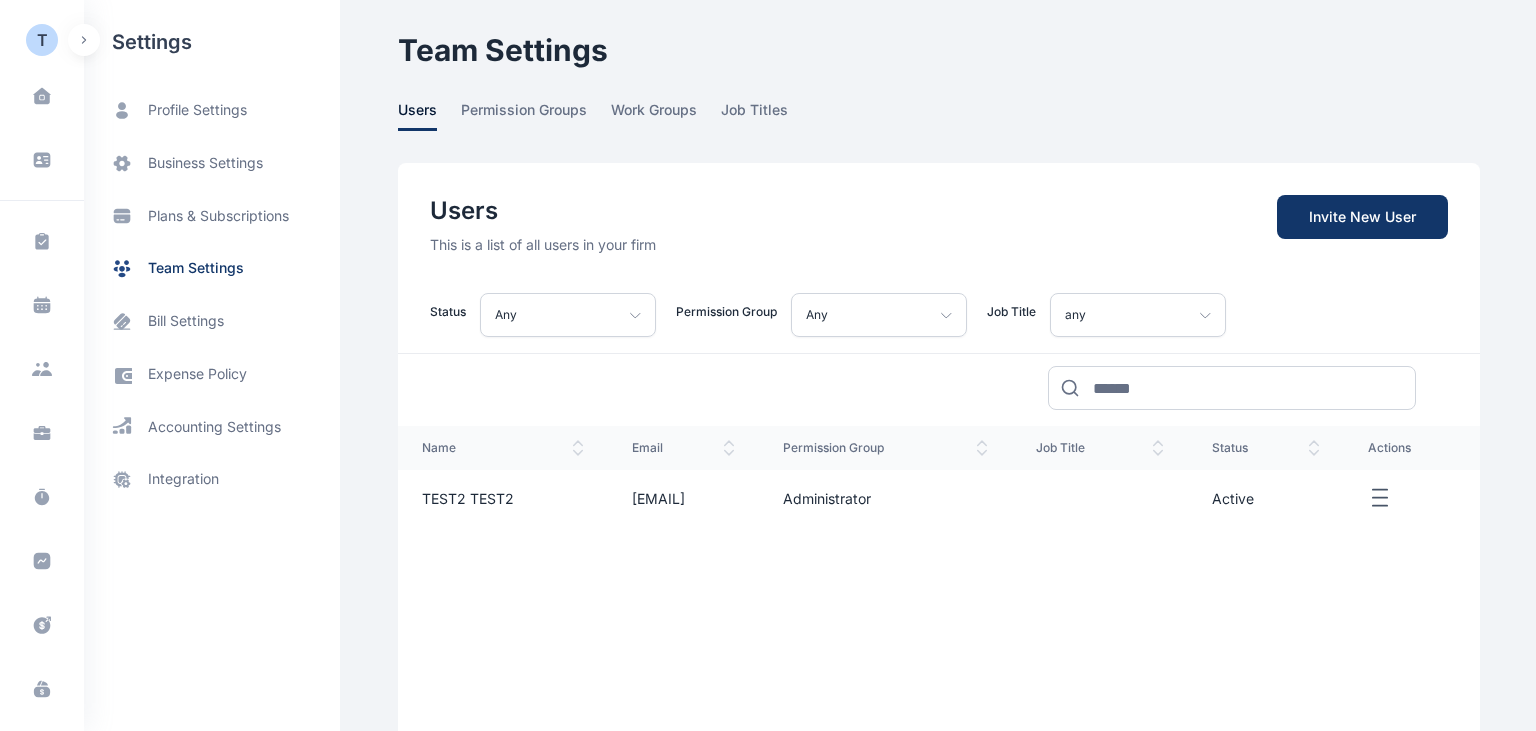 click on "any" at bounding box center [1138, 315] 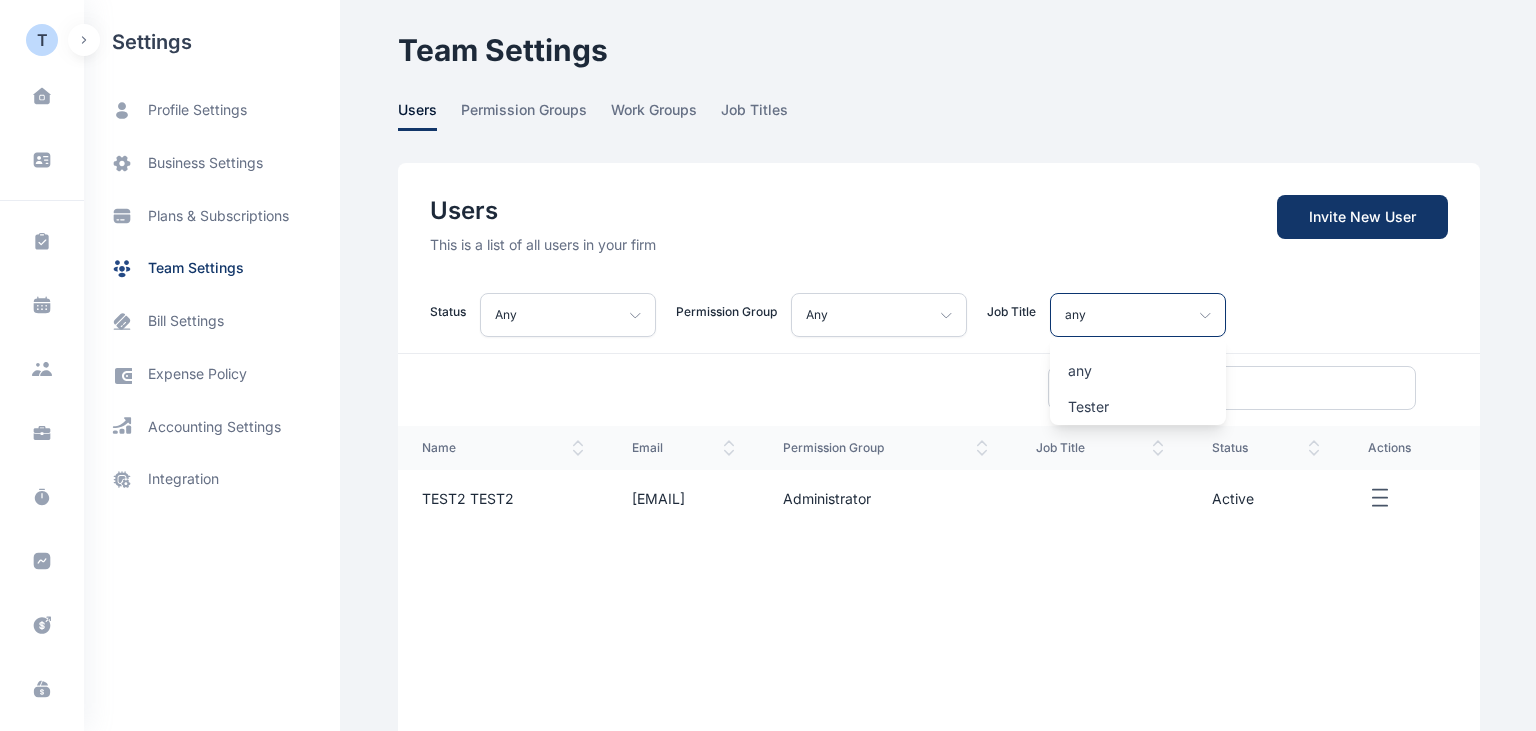 click on "T" at bounding box center [42, 40] 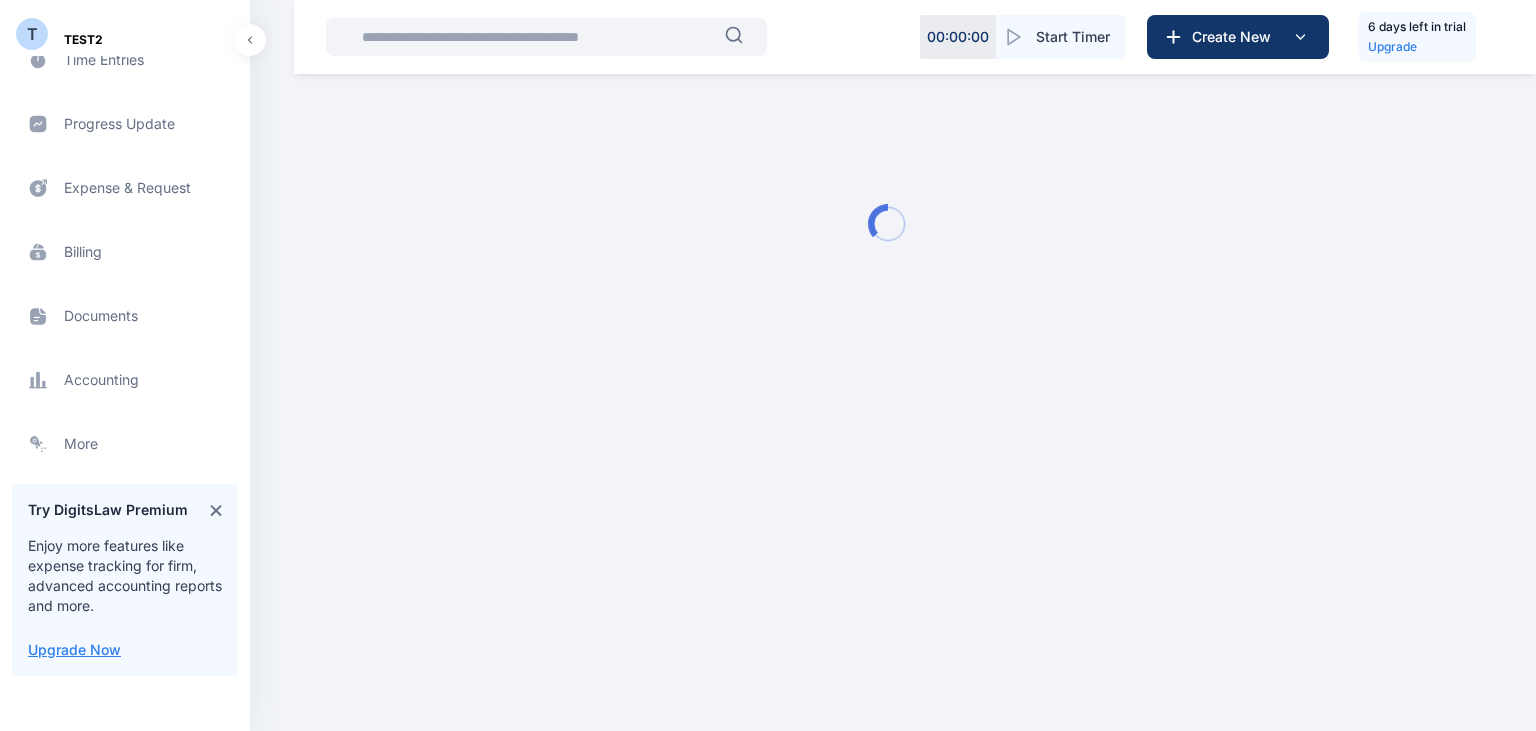scroll, scrollTop: 575, scrollLeft: 0, axis: vertical 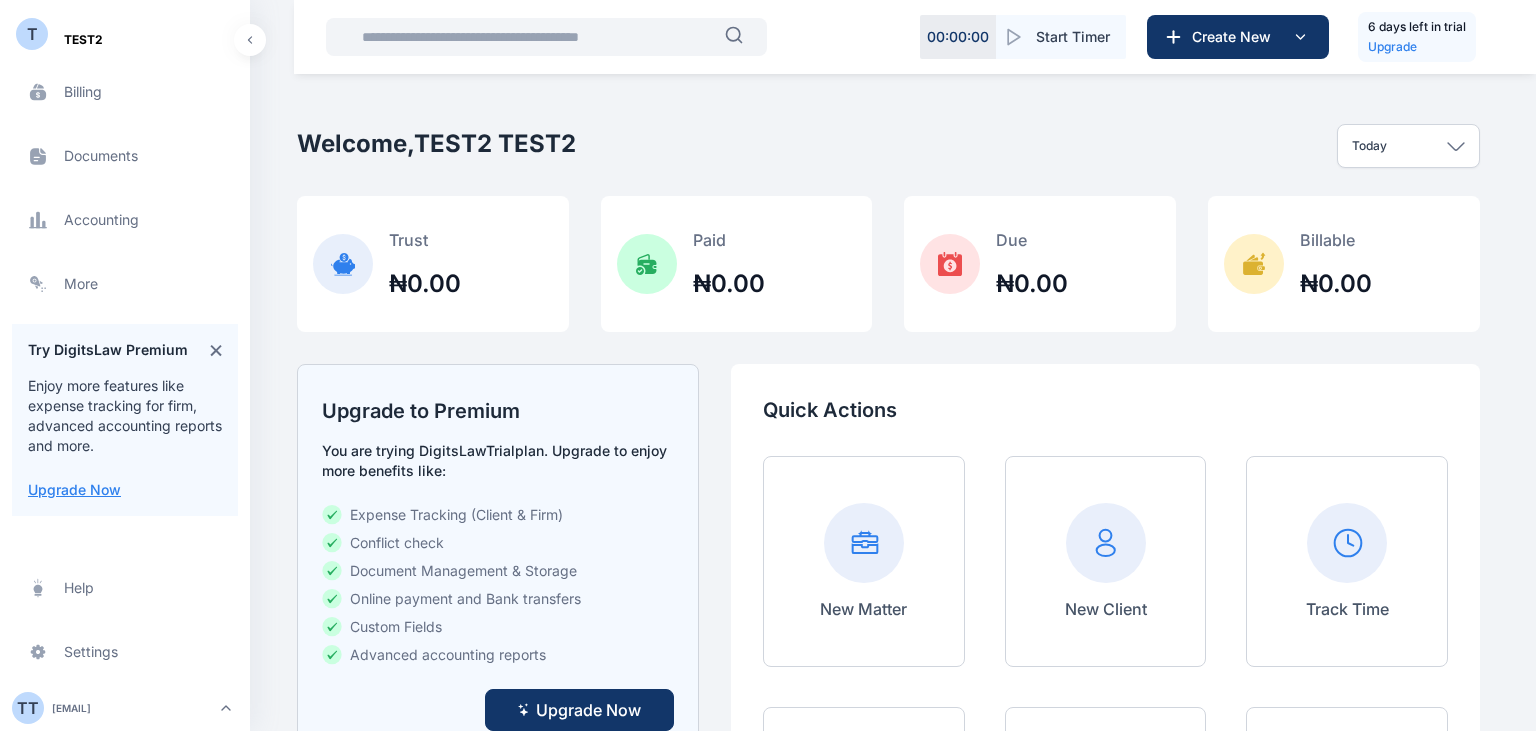 click on "T TEST2 Dashboard dashboard dashboard Conflict-Check conflict-check conflict-check Task Management task management task management Calendar calendar calendar Client clients clients Matter matter matter Time Entries time entries time entries Progress Update progress update progress update Expense & Request expense & request expense & request Billing billing billing Documents documents documents Accounting accounting accounting Metrics more more Try DigitsLaw Premium Enjoy more features like expense tracking for firm, advanced accounting reports and more. Upgrade Now Help help help Settings settings settings T T [EMAIL] T   T T T TEST2 TEST2 TEST2 Dashboard dashboard Conflict-Check conflict check Task Management task management Calendar calendar Client clients Matter matter Time Entries time entries Progress Update progress update Expense & Request expense & request Billing billing Documents documents Accounting accounting Metrics more Help help Settings settings Welcome,  TEST2 TEST2 Today Due" at bounding box center (768, 901) 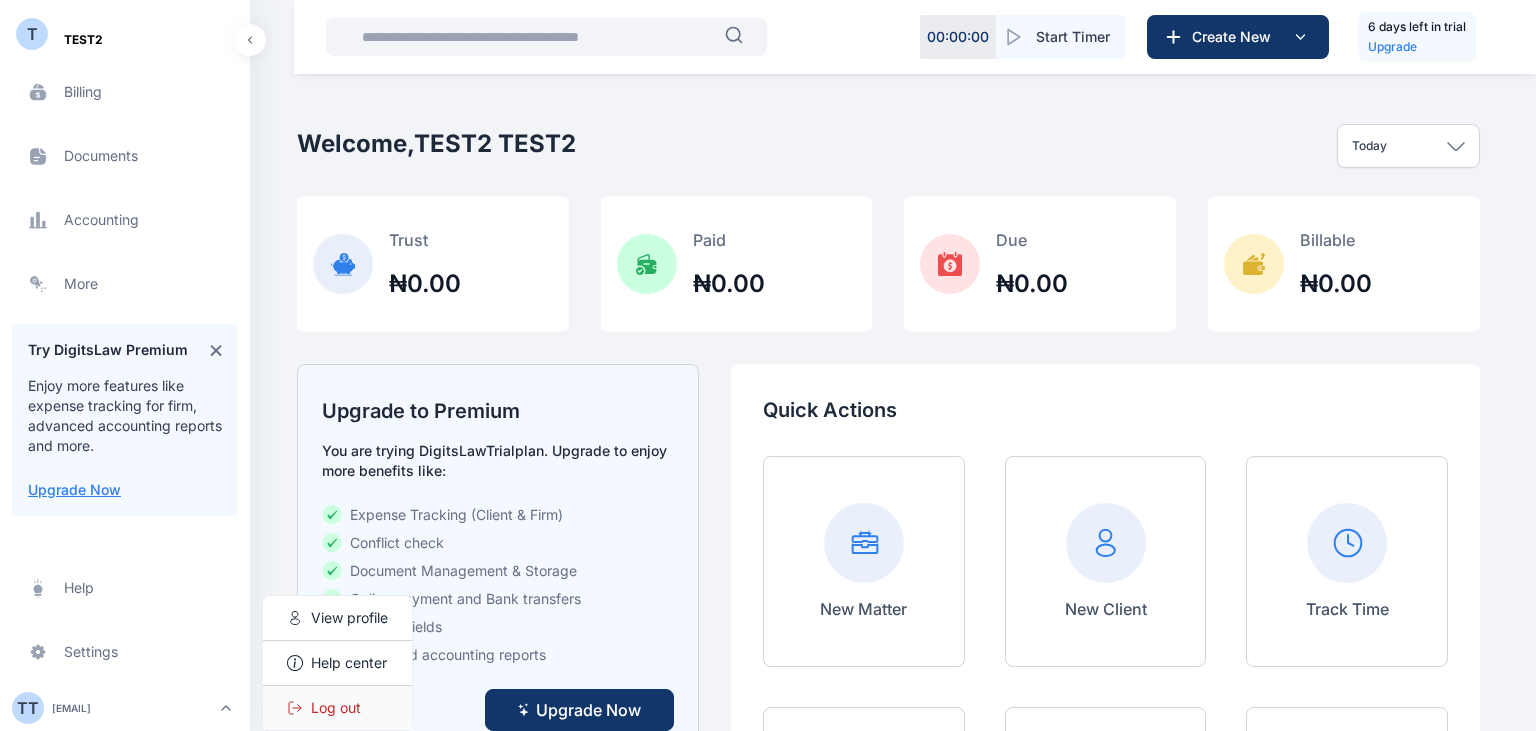 click 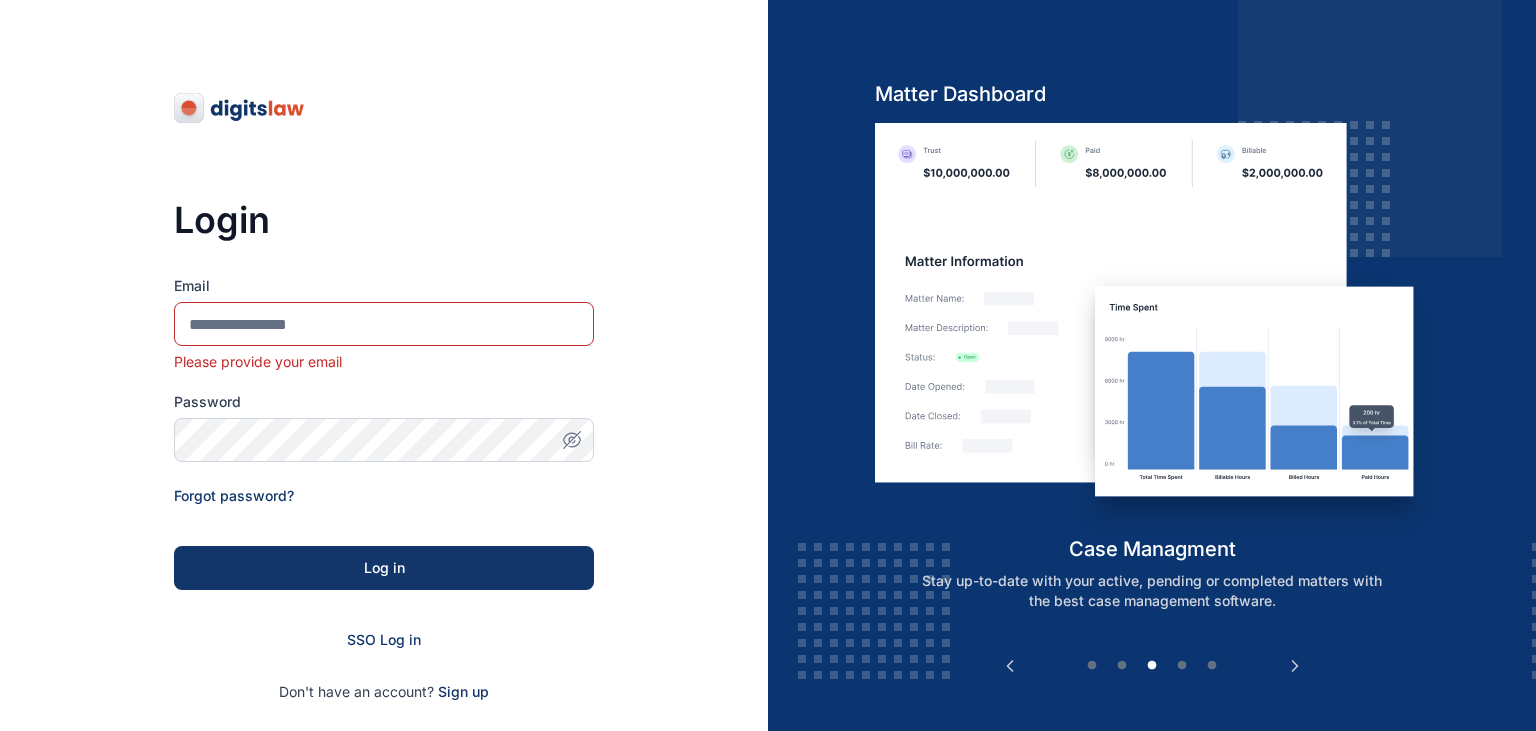 scroll, scrollTop: 0, scrollLeft: 0, axis: both 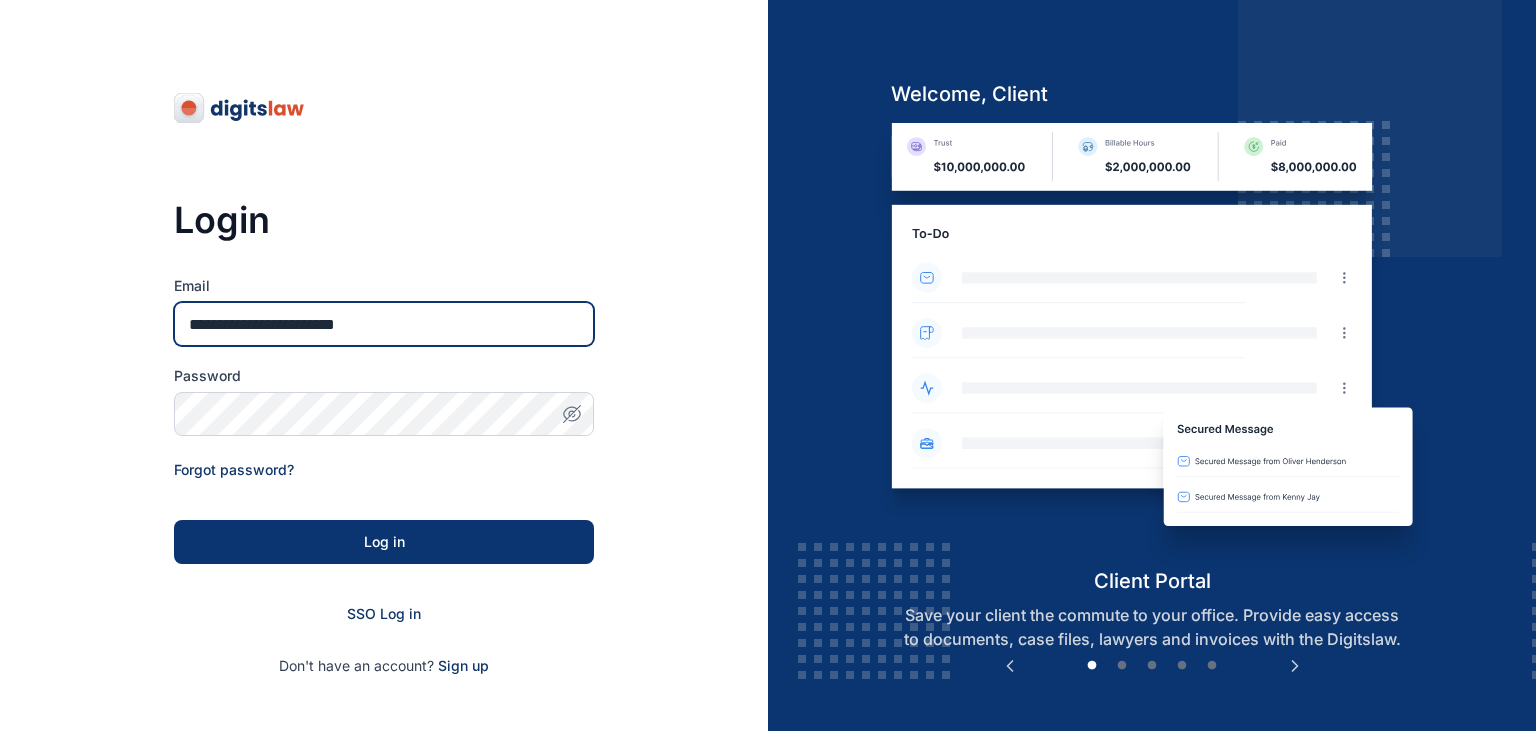 type on "**********" 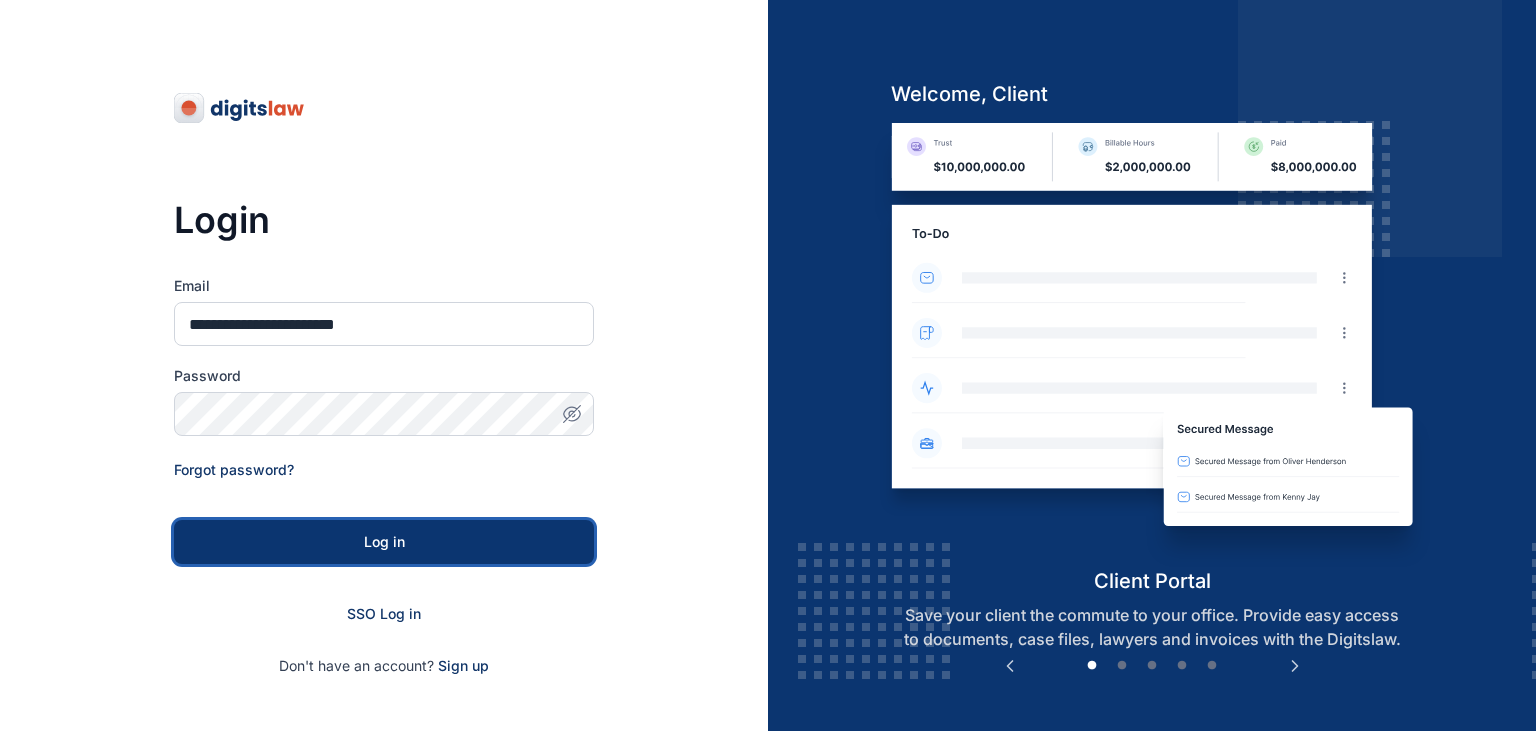 click on "Log in" at bounding box center [384, 542] 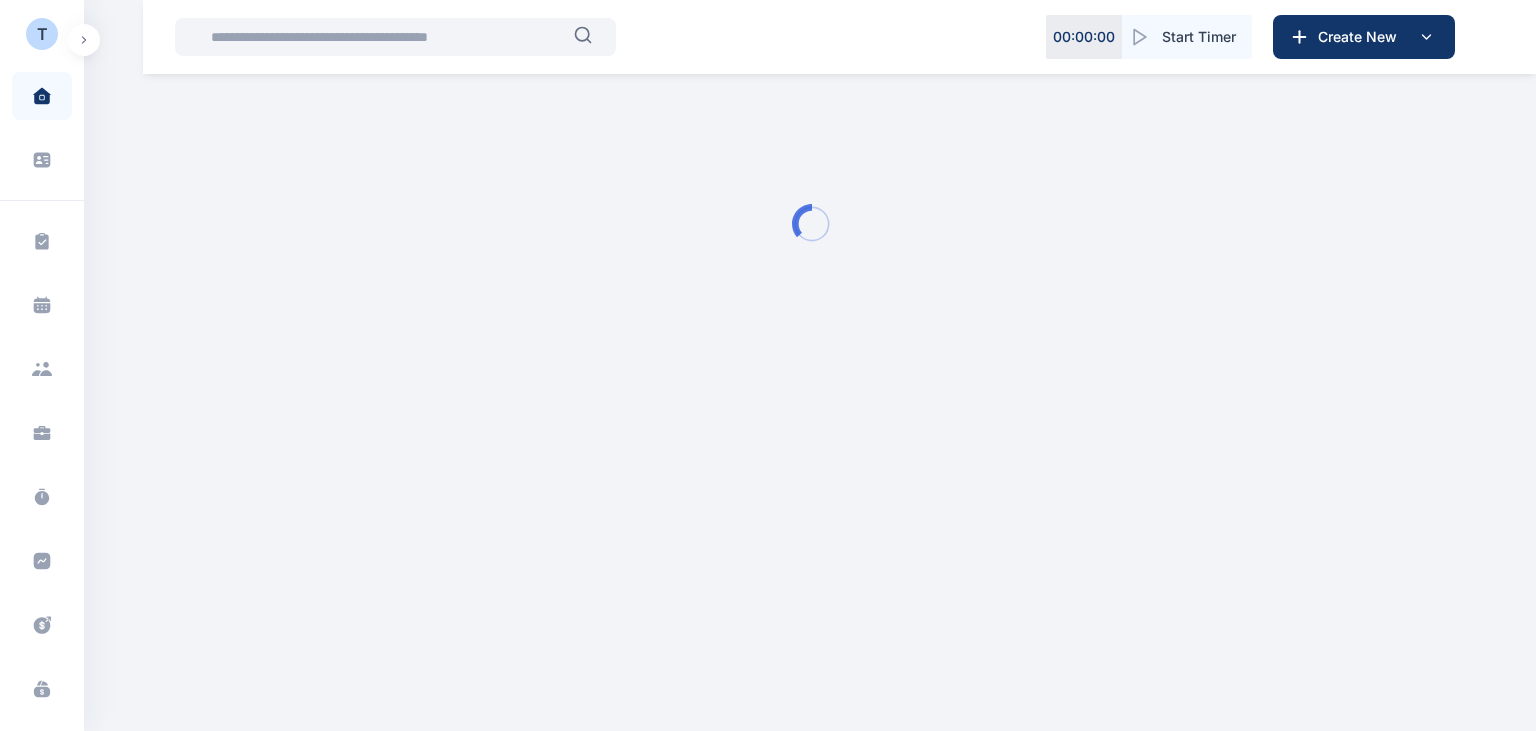 scroll, scrollTop: 0, scrollLeft: 0, axis: both 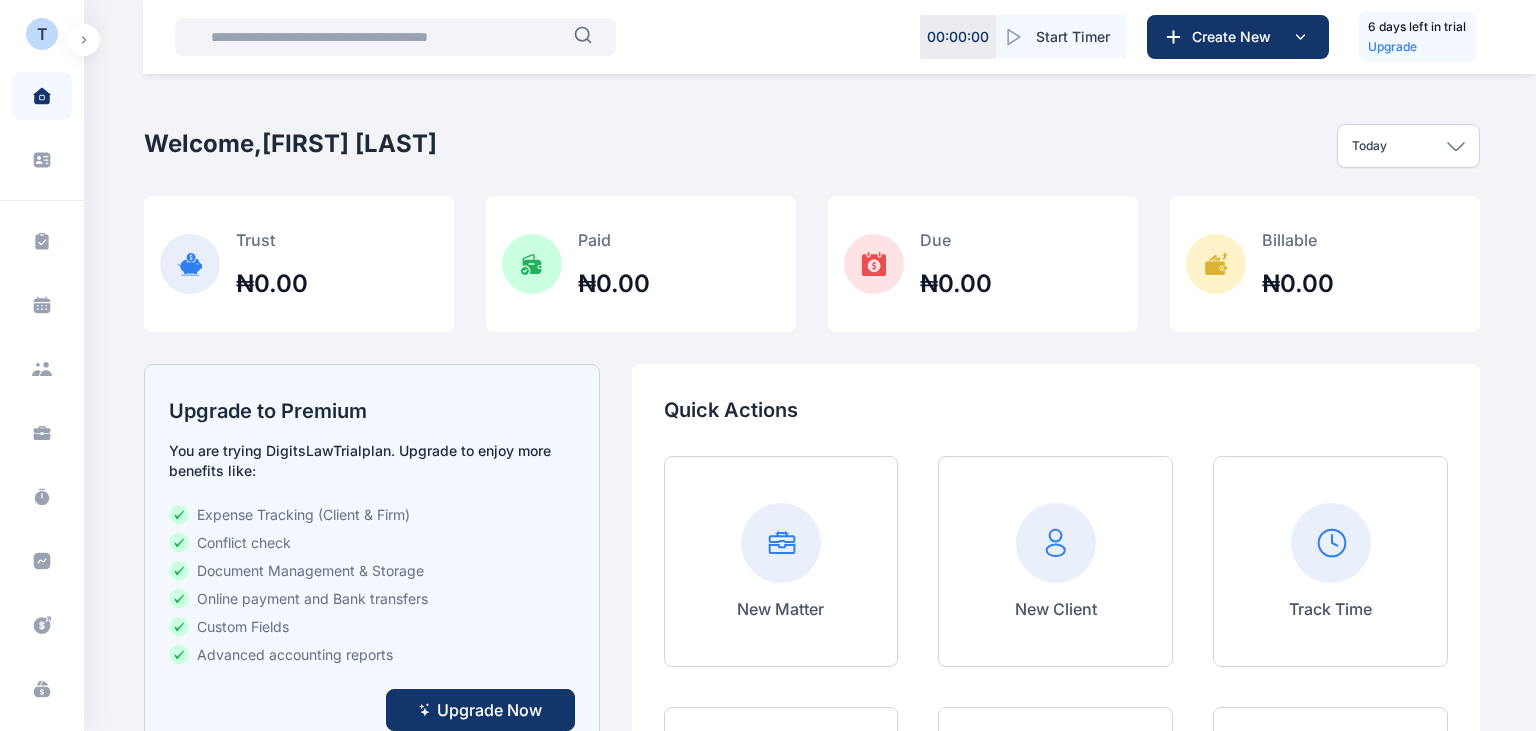 click on "T" at bounding box center [42, 34] 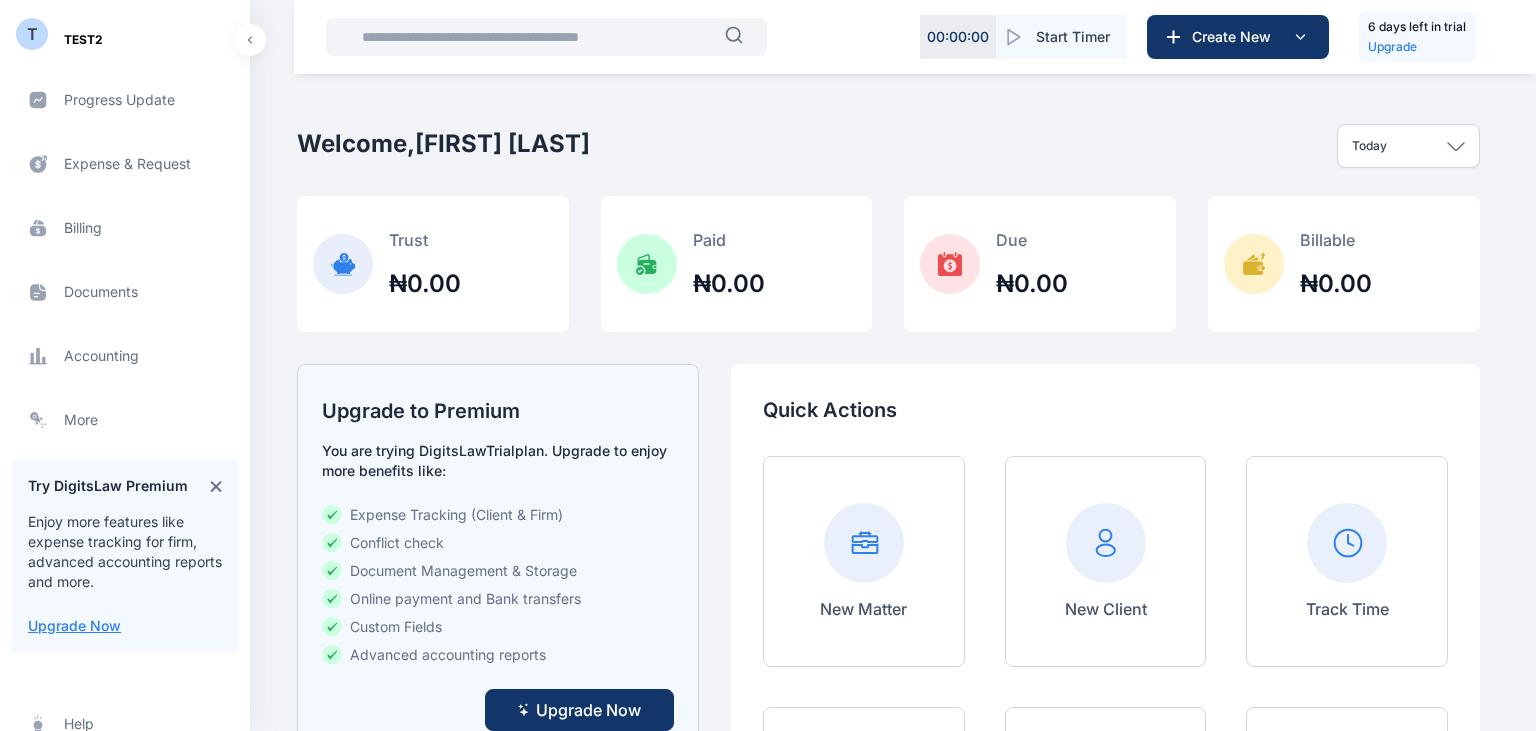 scroll, scrollTop: 509, scrollLeft: 0, axis: vertical 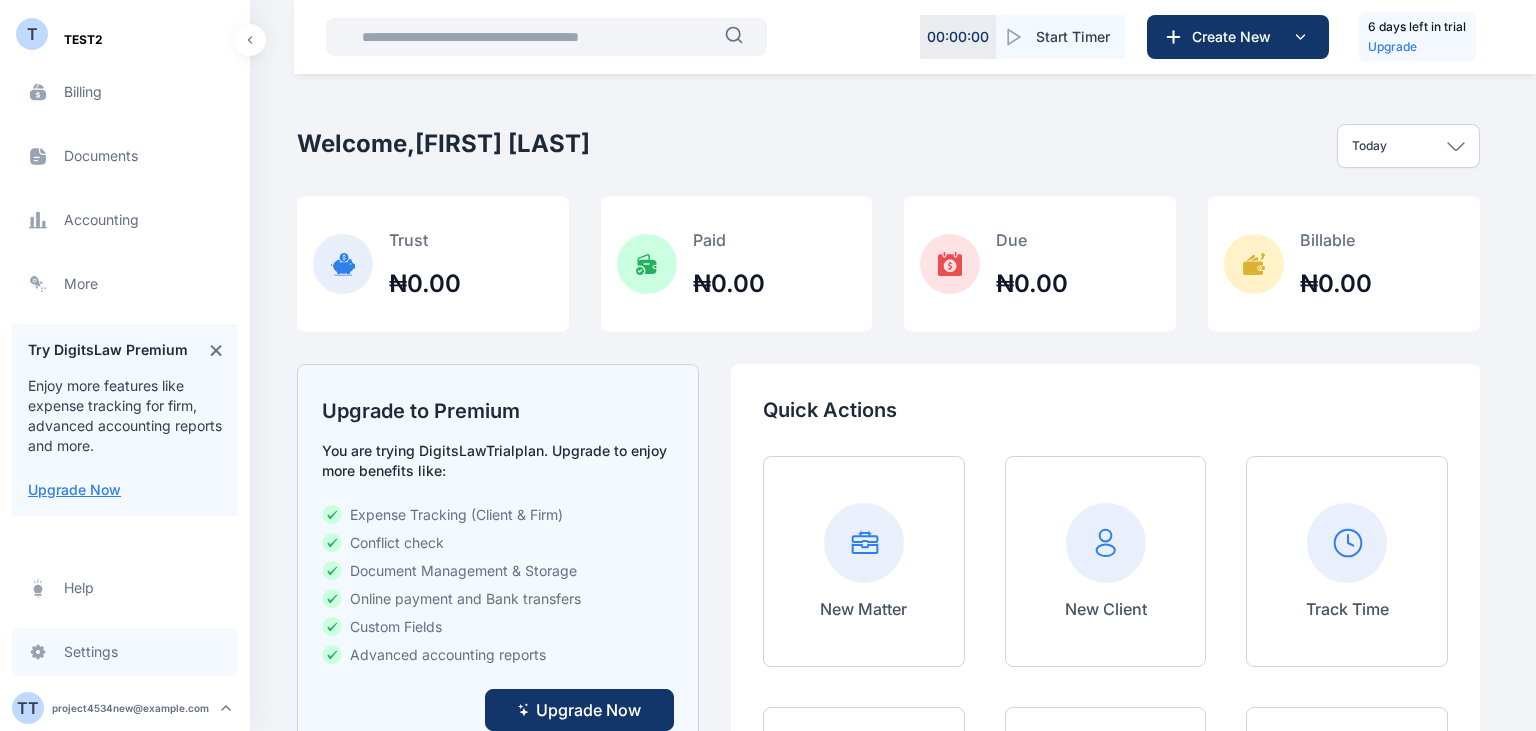 click on "Settings settings settings" at bounding box center [125, 652] 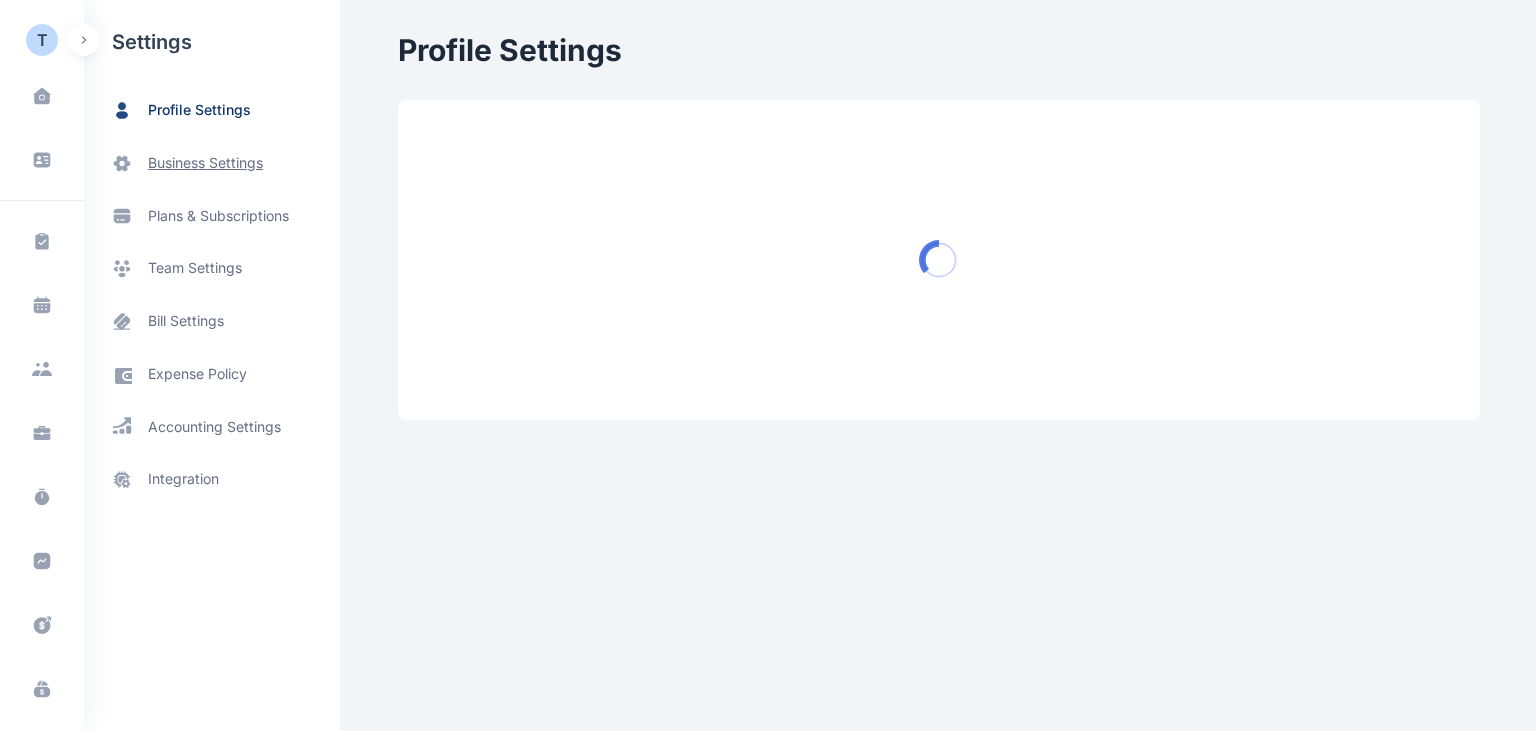 click on "business settings" at bounding box center (205, 163) 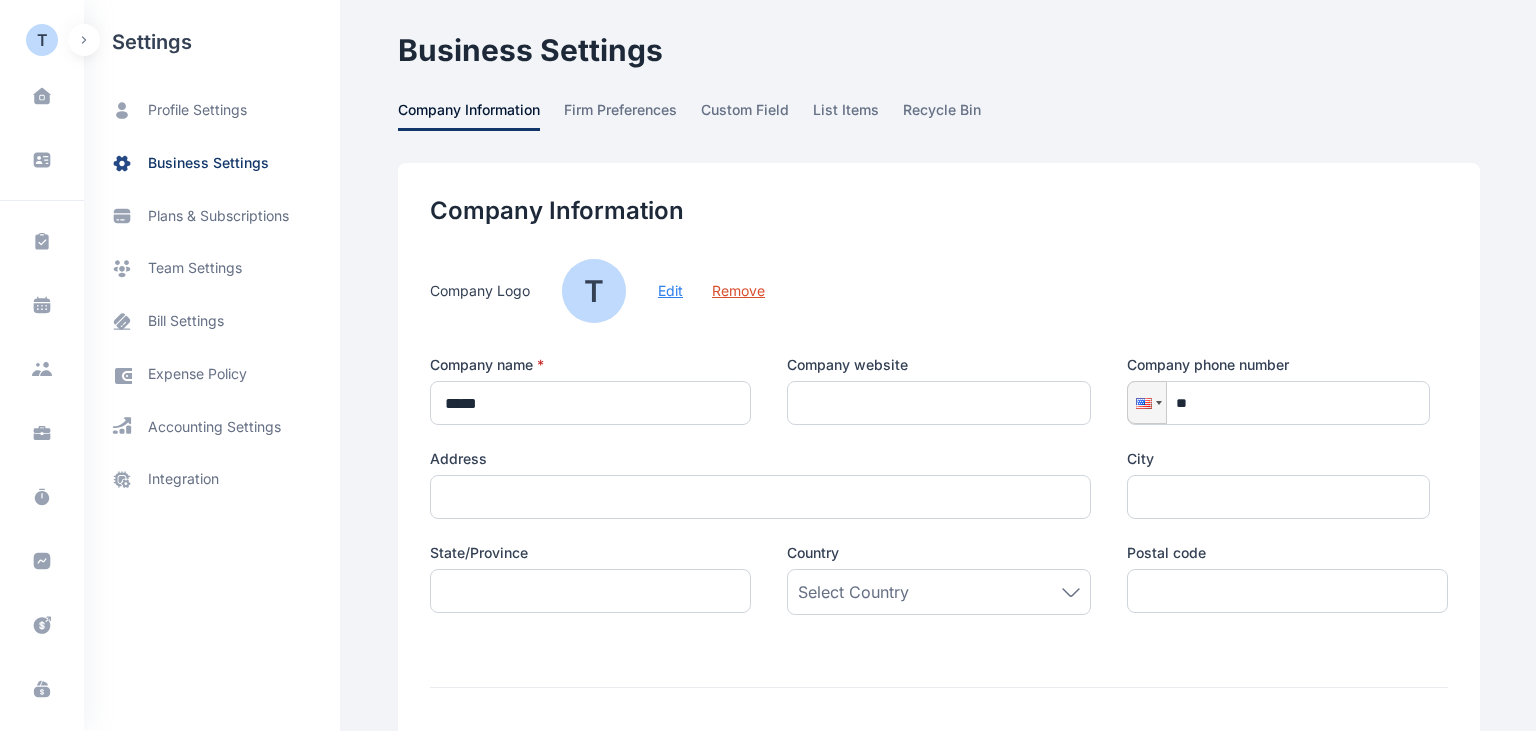 type on "*********" 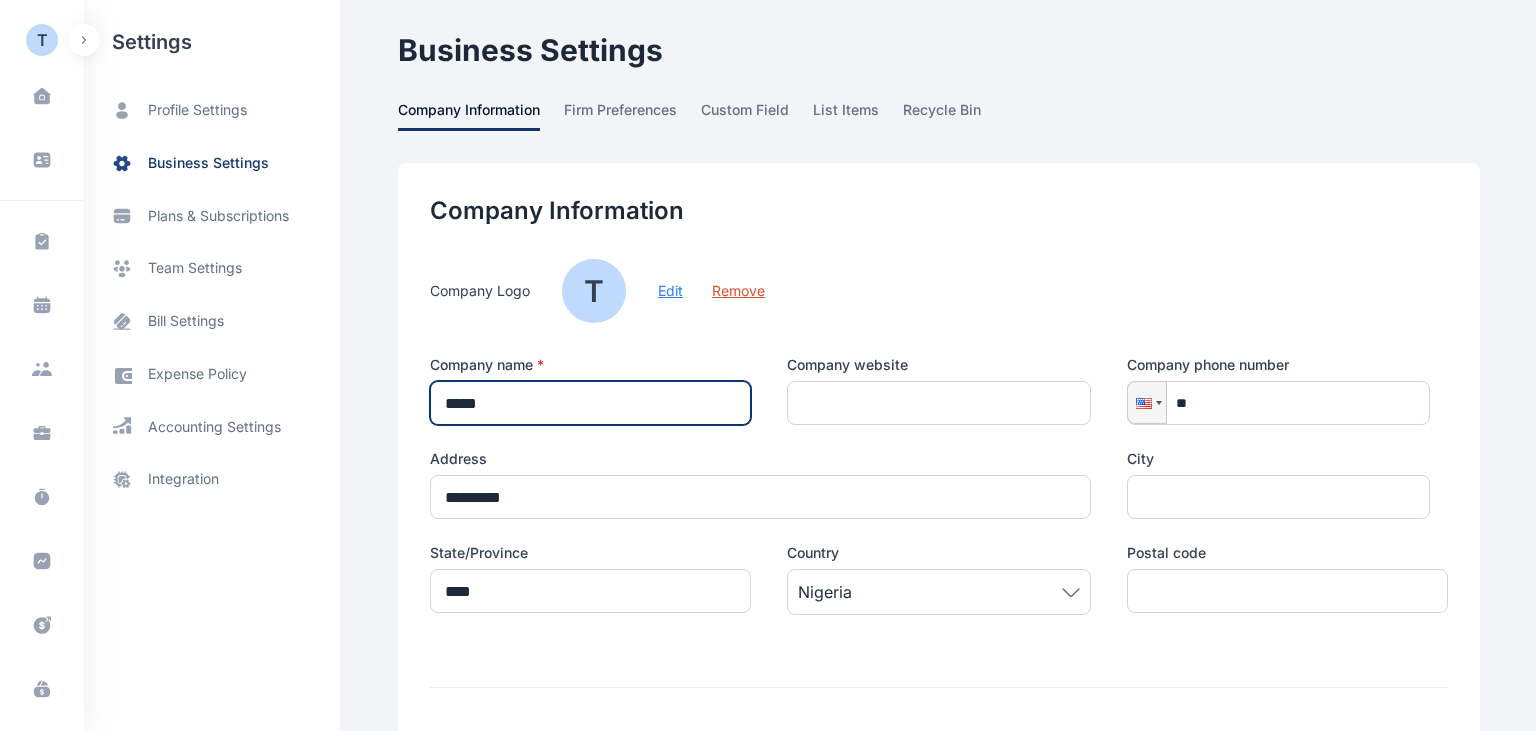 click on "*****" at bounding box center [590, 403] 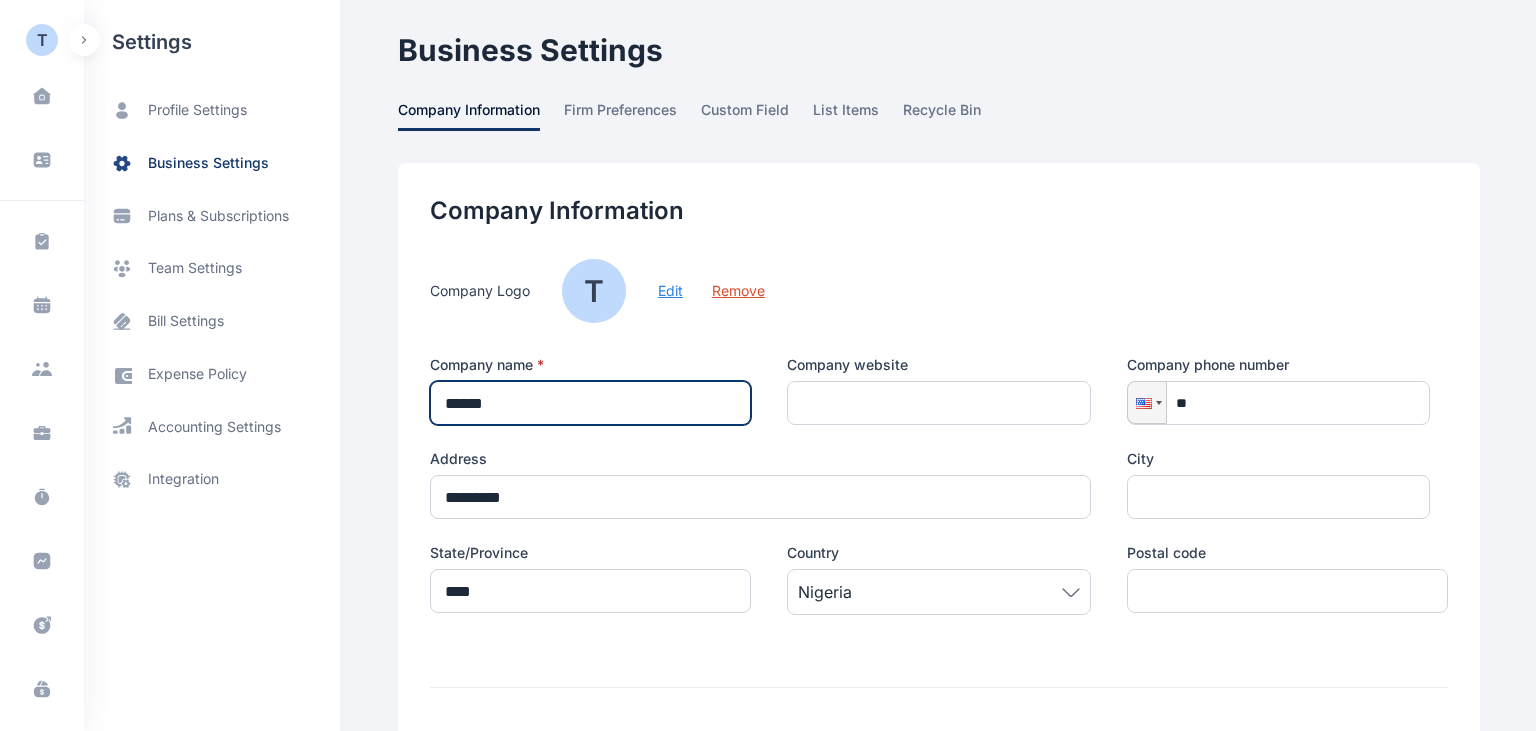 type on "******" 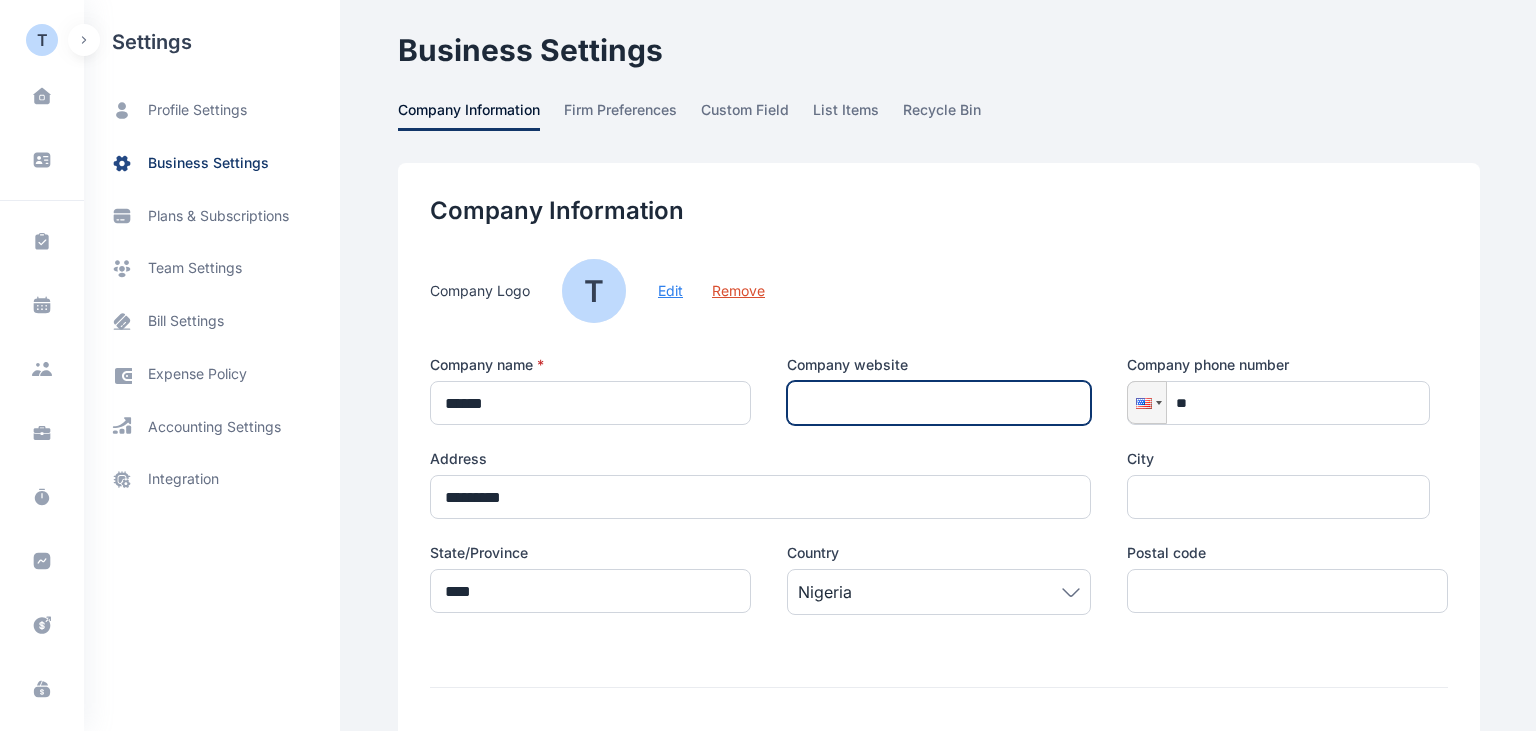 click at bounding box center [938, 403] 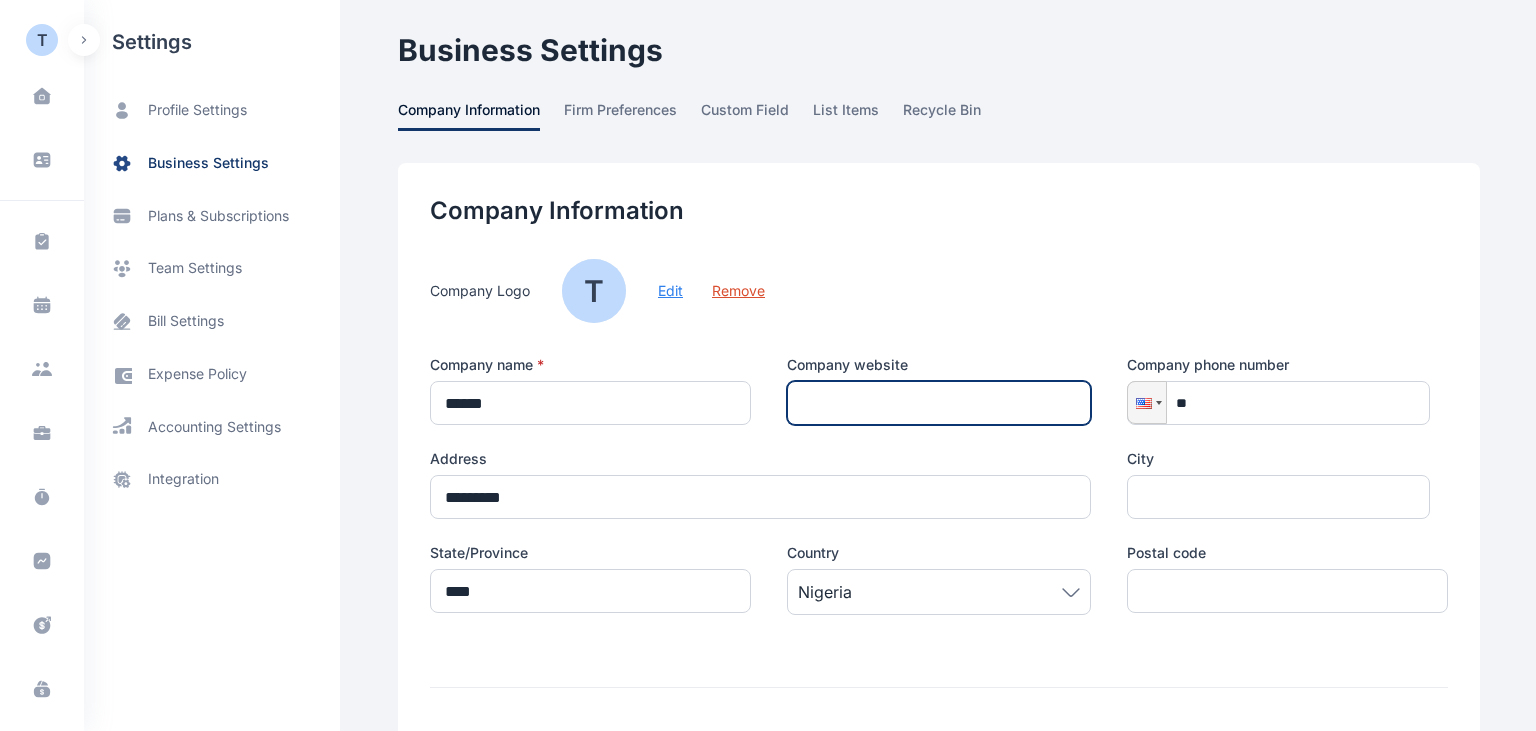 type on "*" 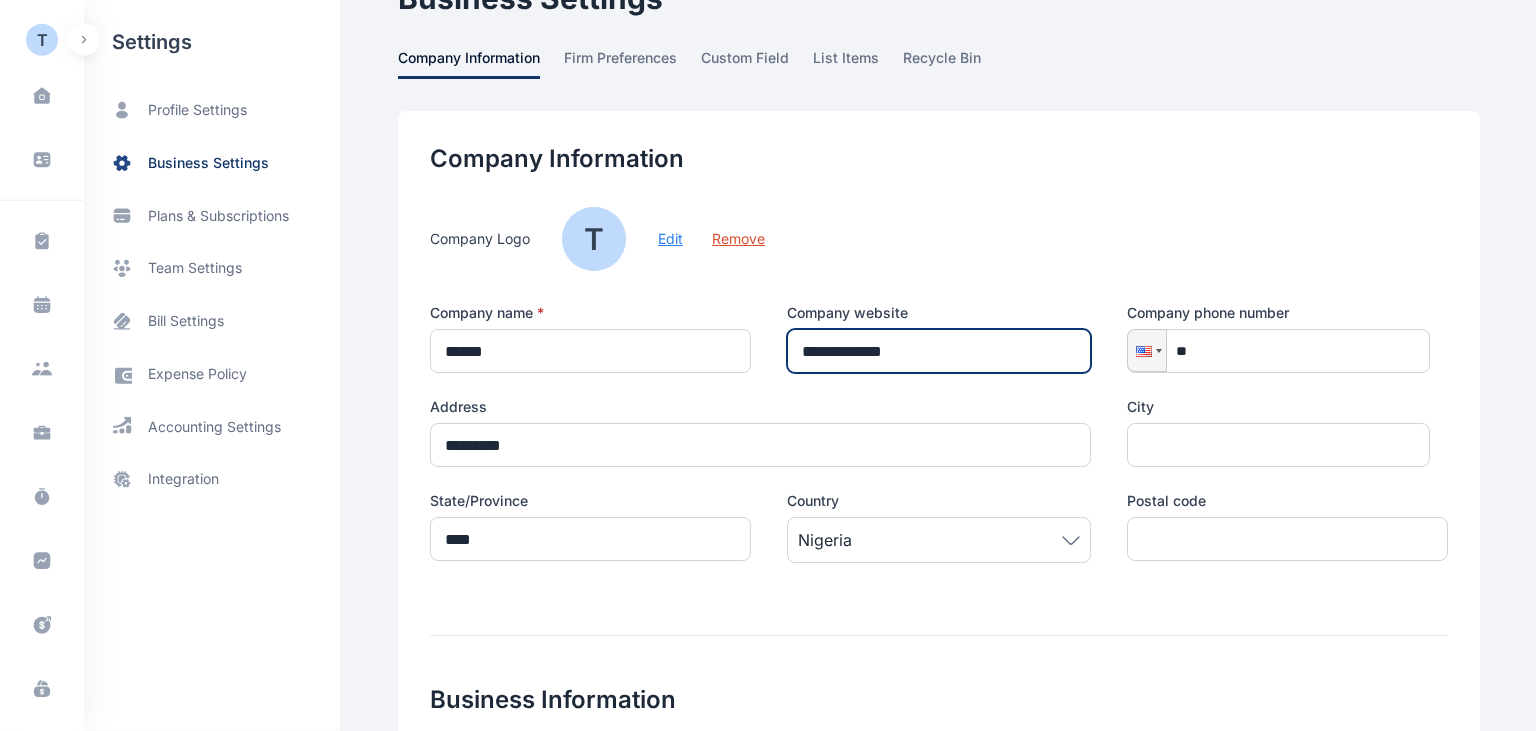 scroll, scrollTop: 54, scrollLeft: 0, axis: vertical 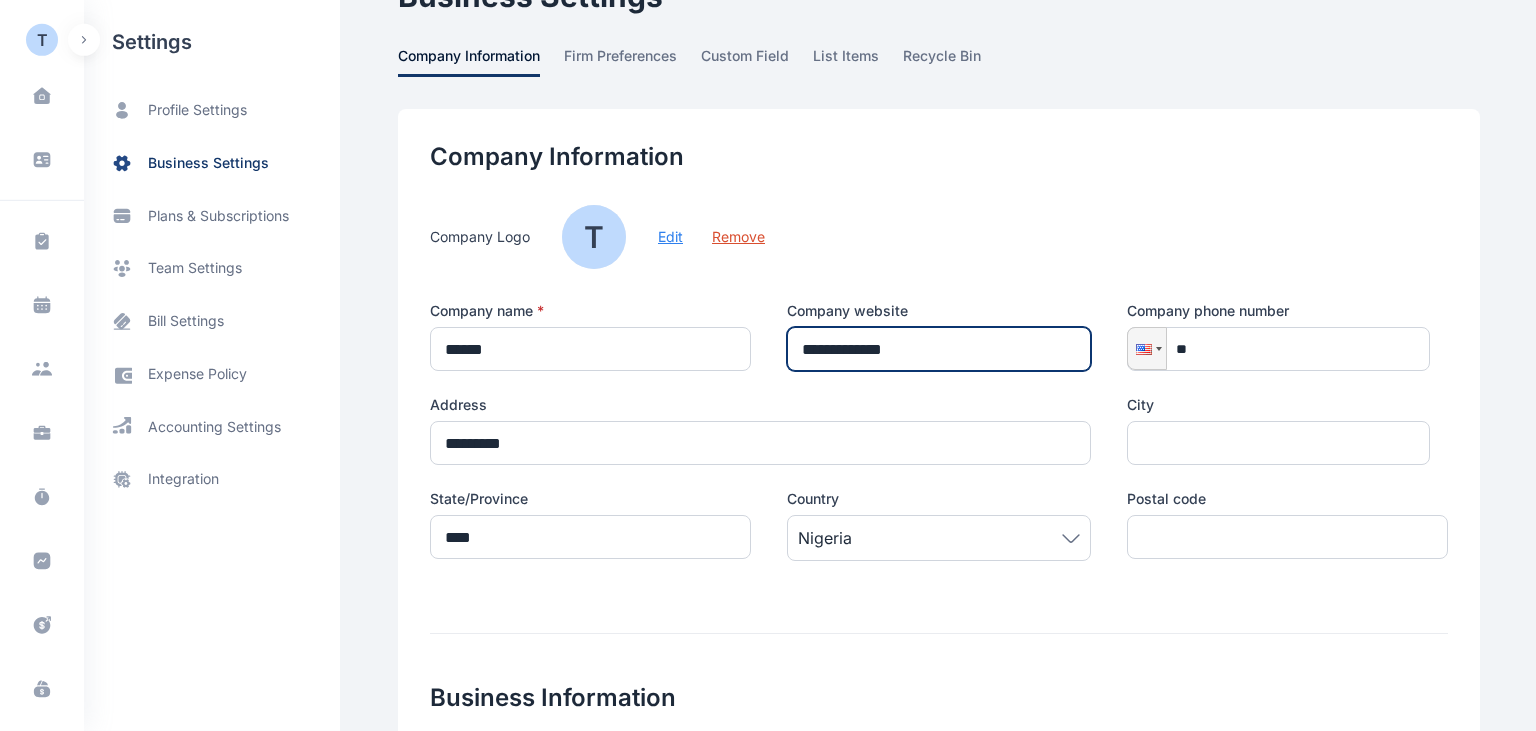 type on "**********" 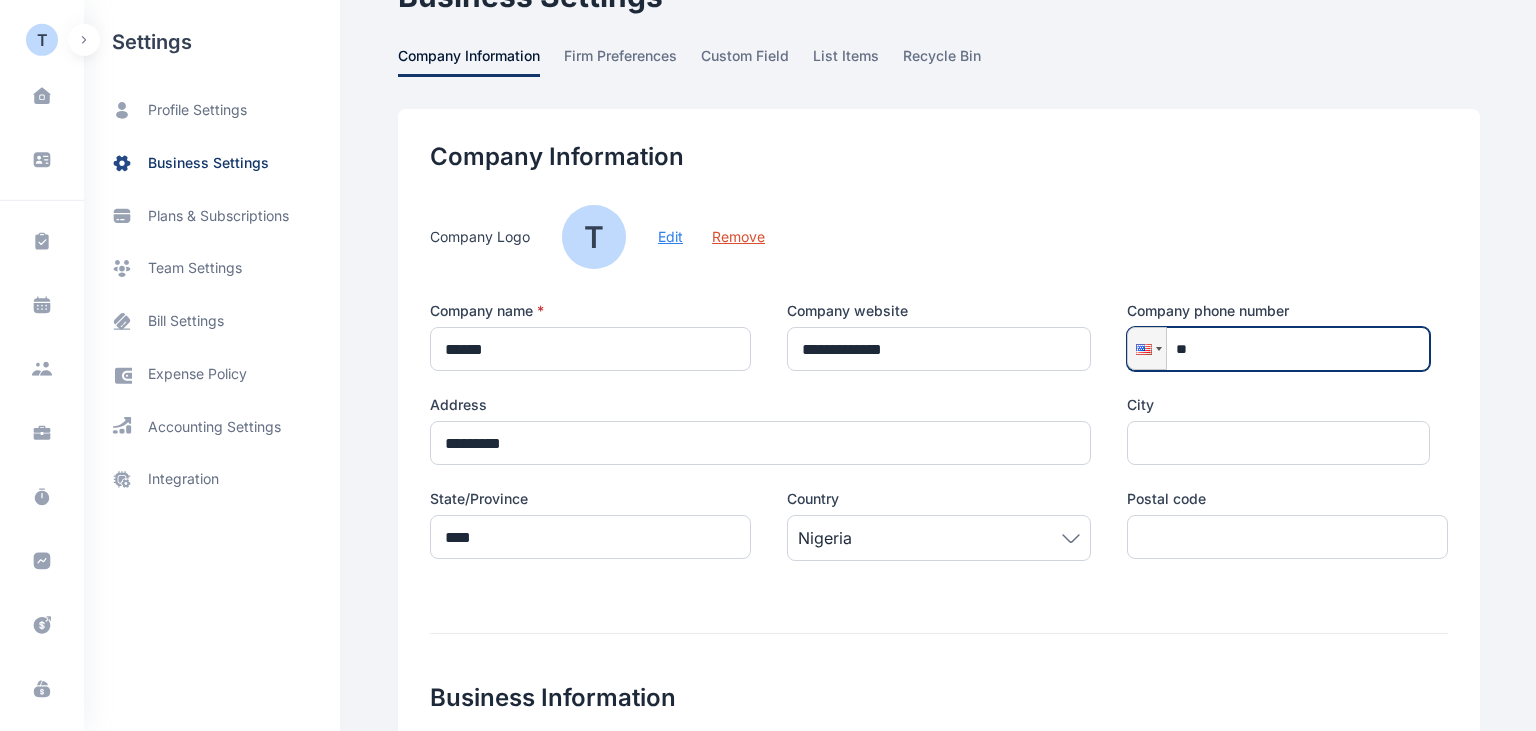 click on "**" at bounding box center [1278, 349] 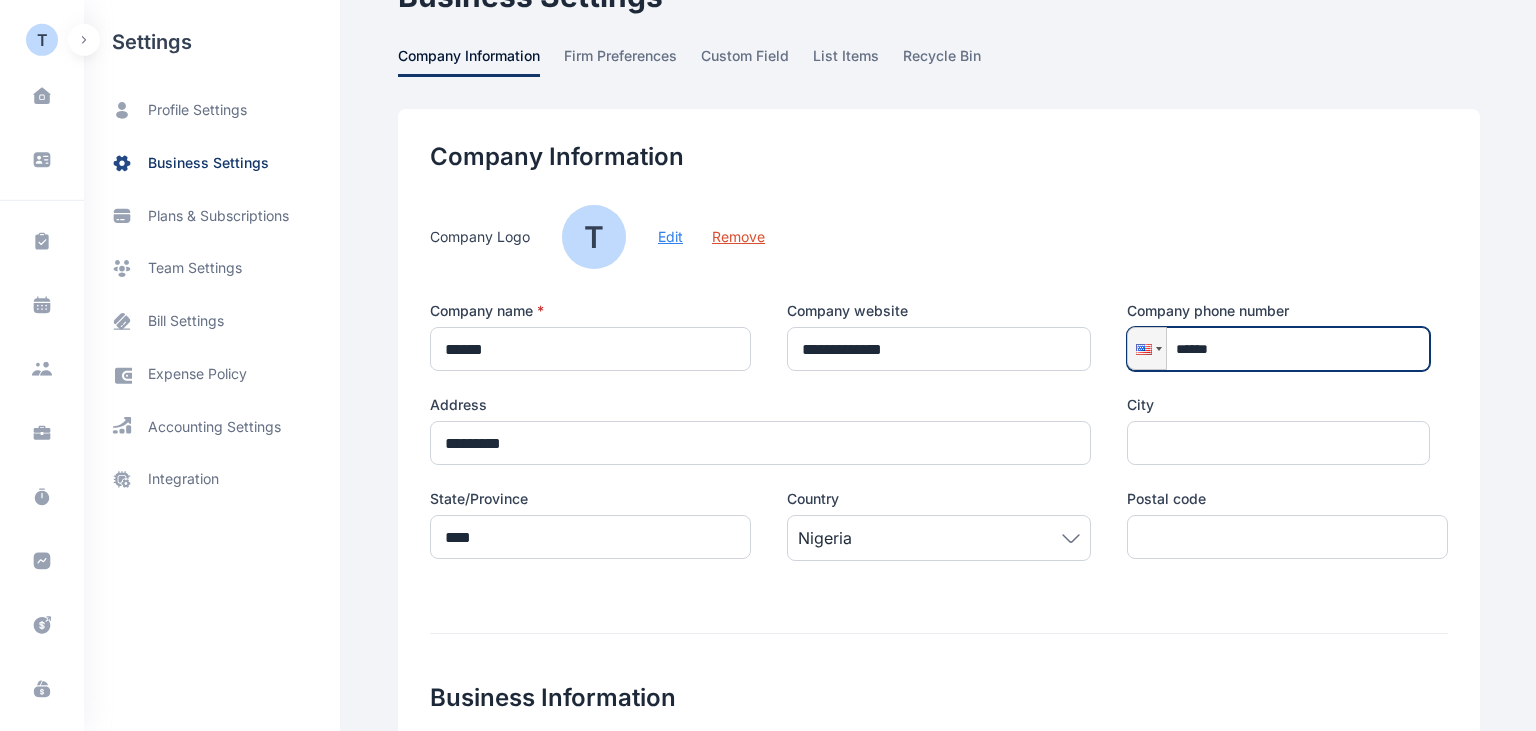 type on "*******" 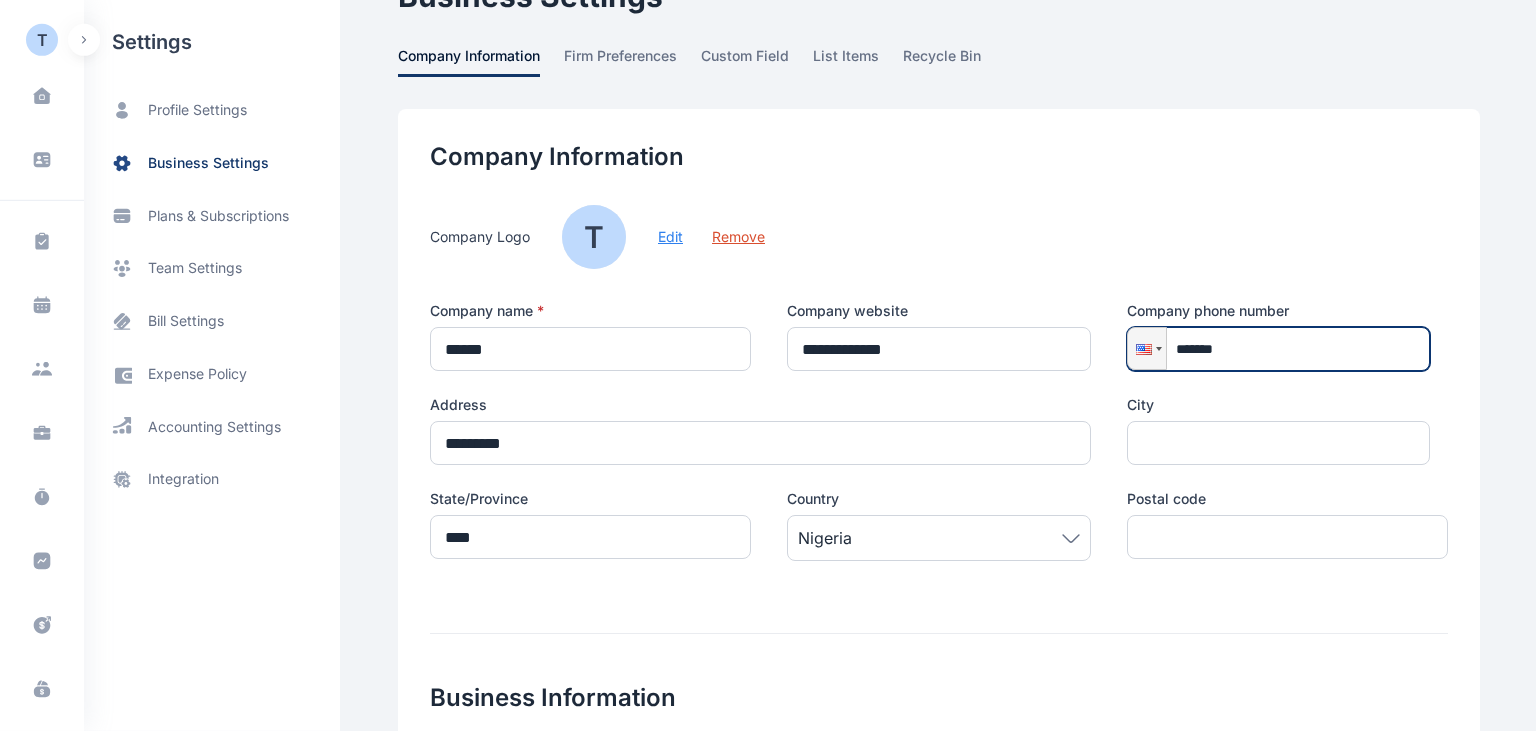 type on "********" 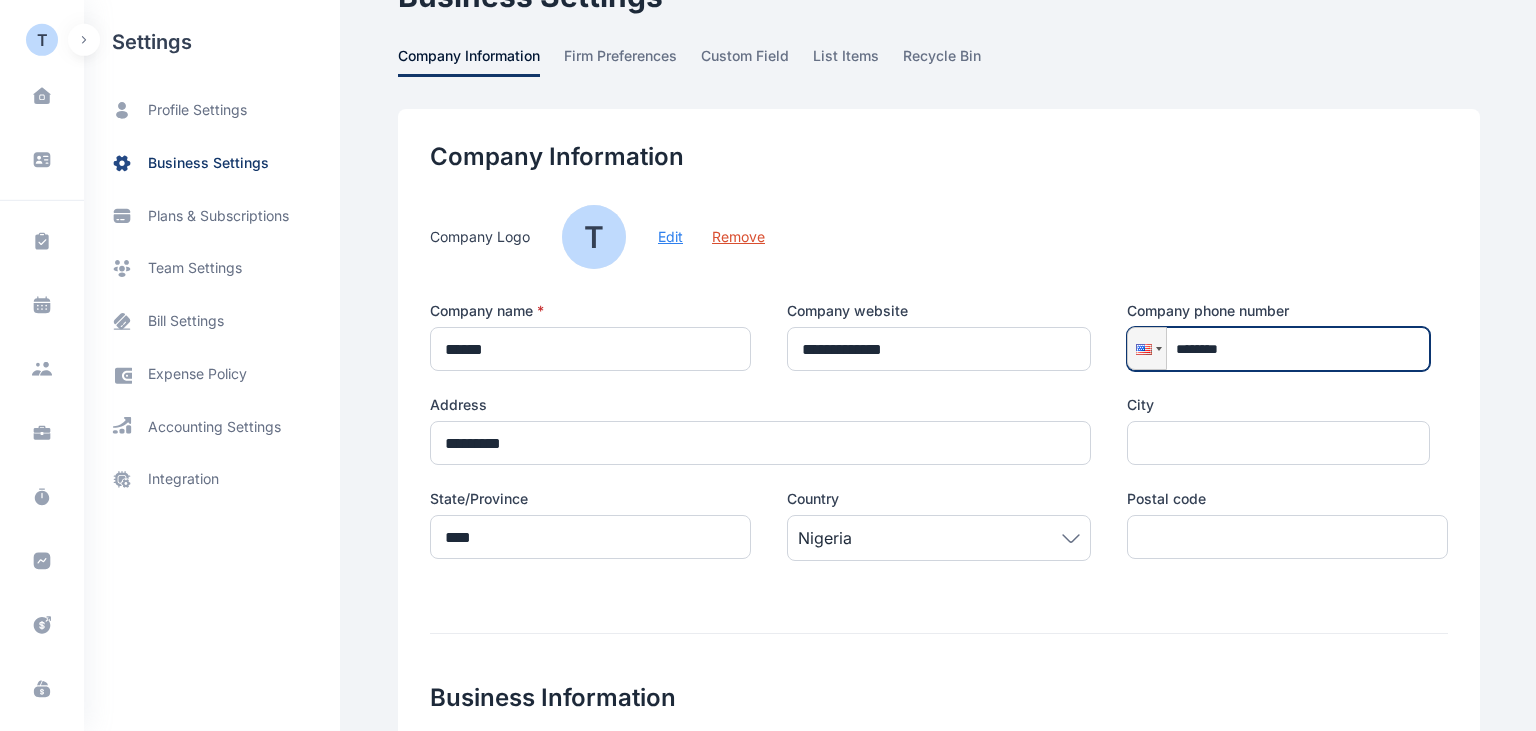 type on "**********" 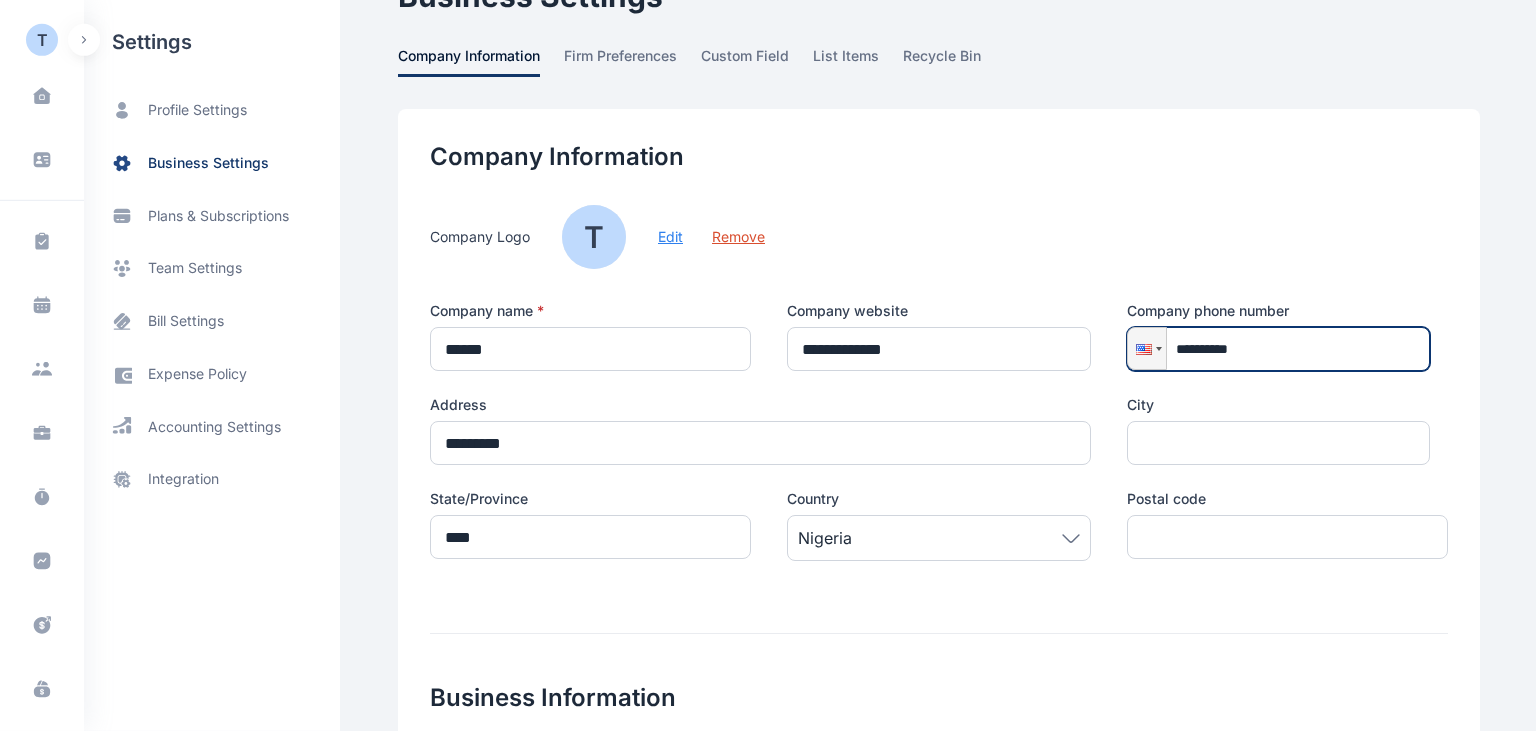 type on "**********" 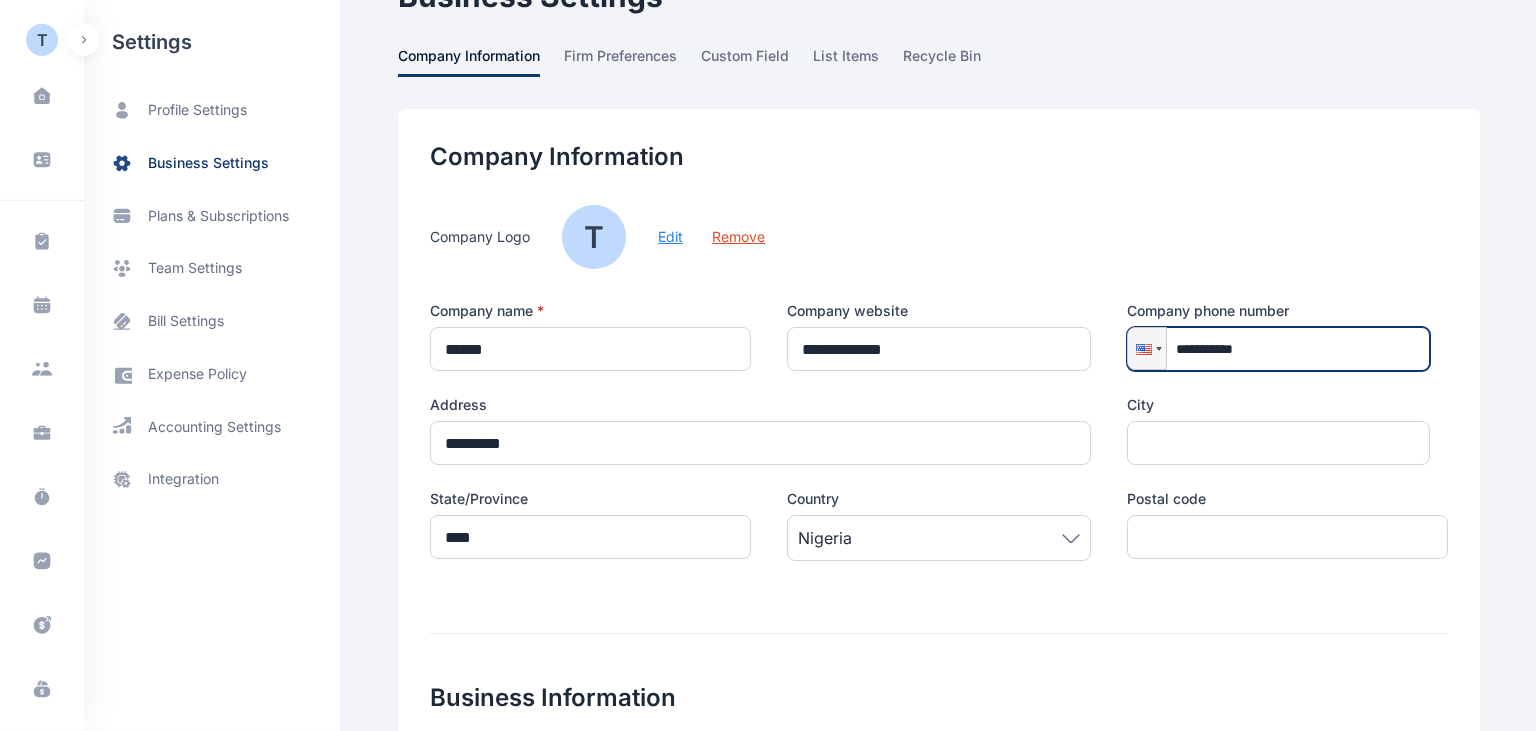 type on "**********" 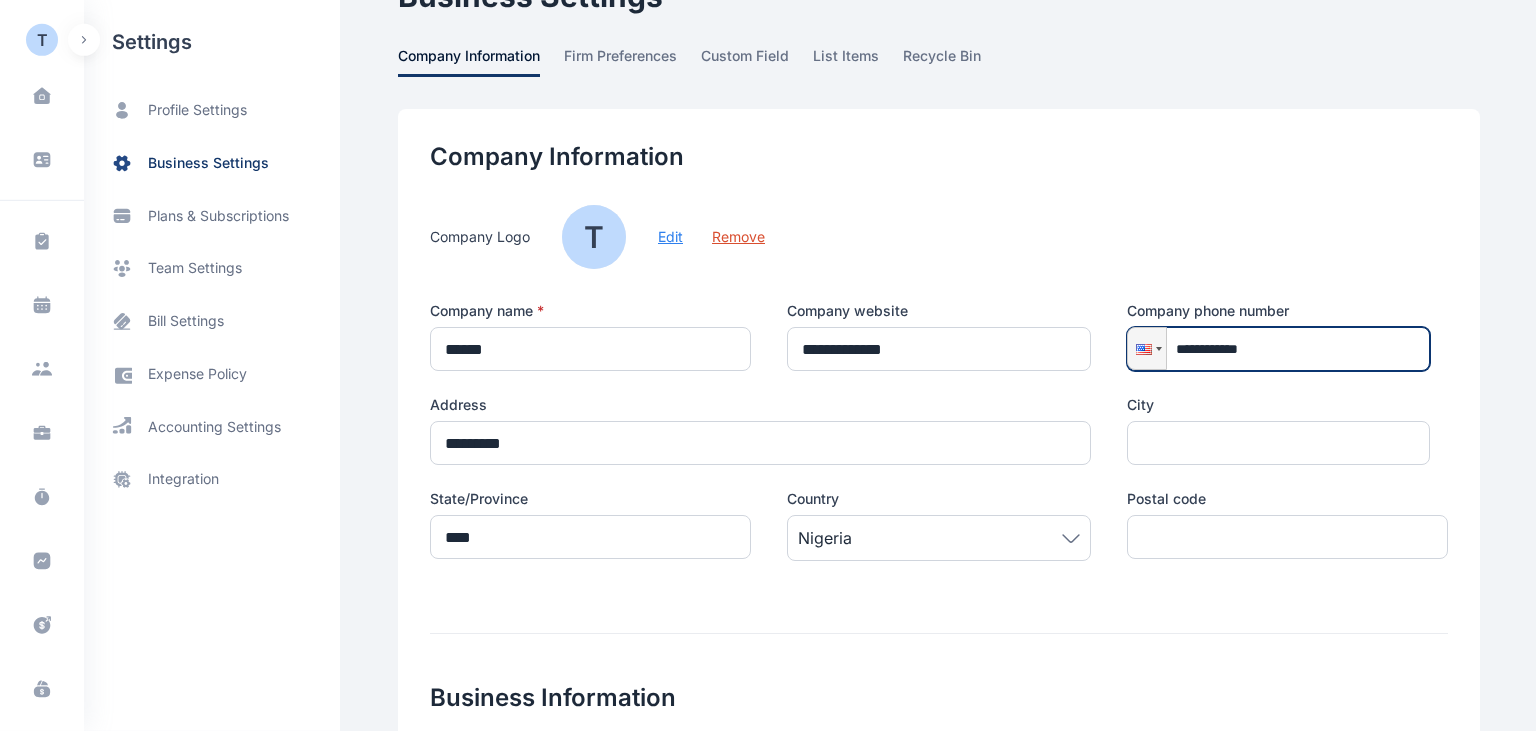 type on "**********" 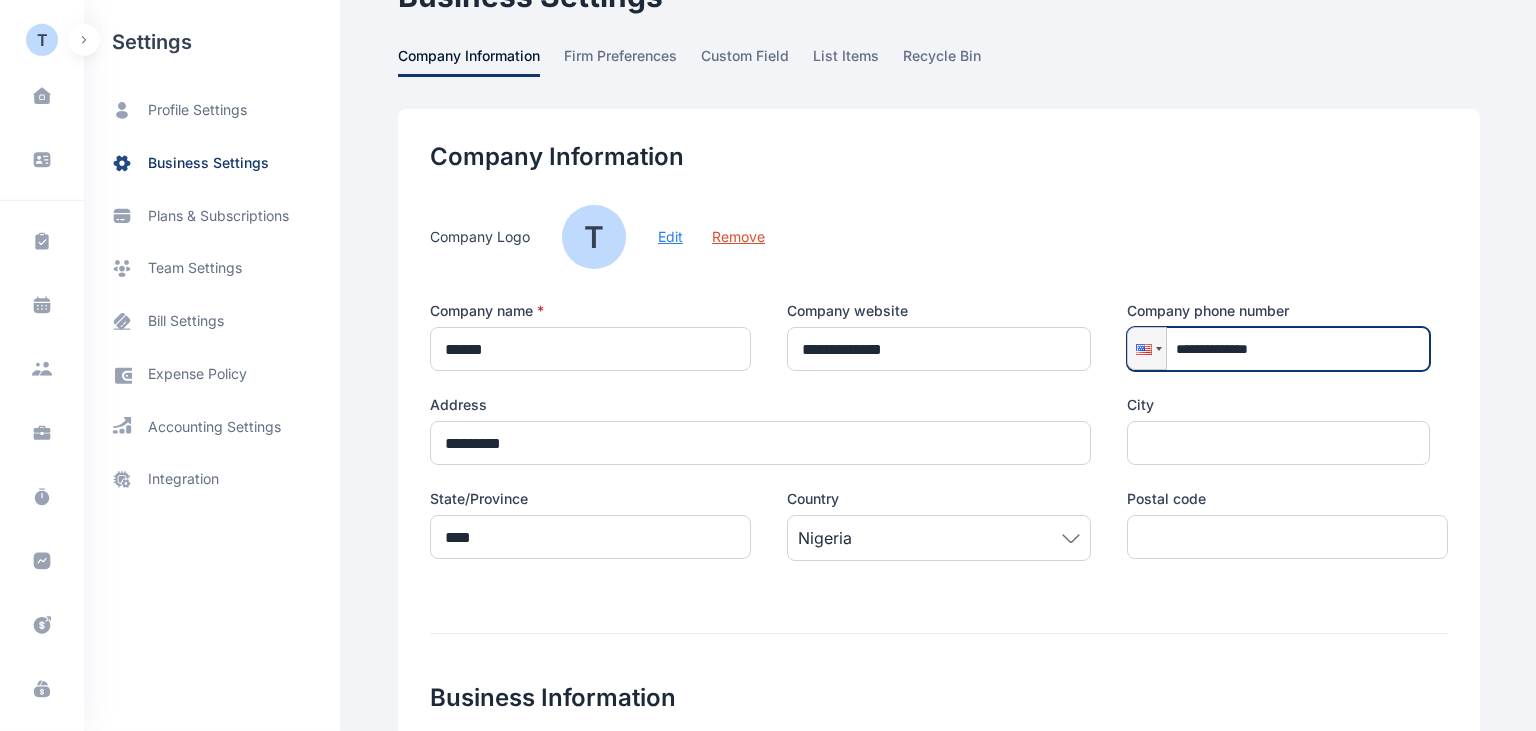 type on "**********" 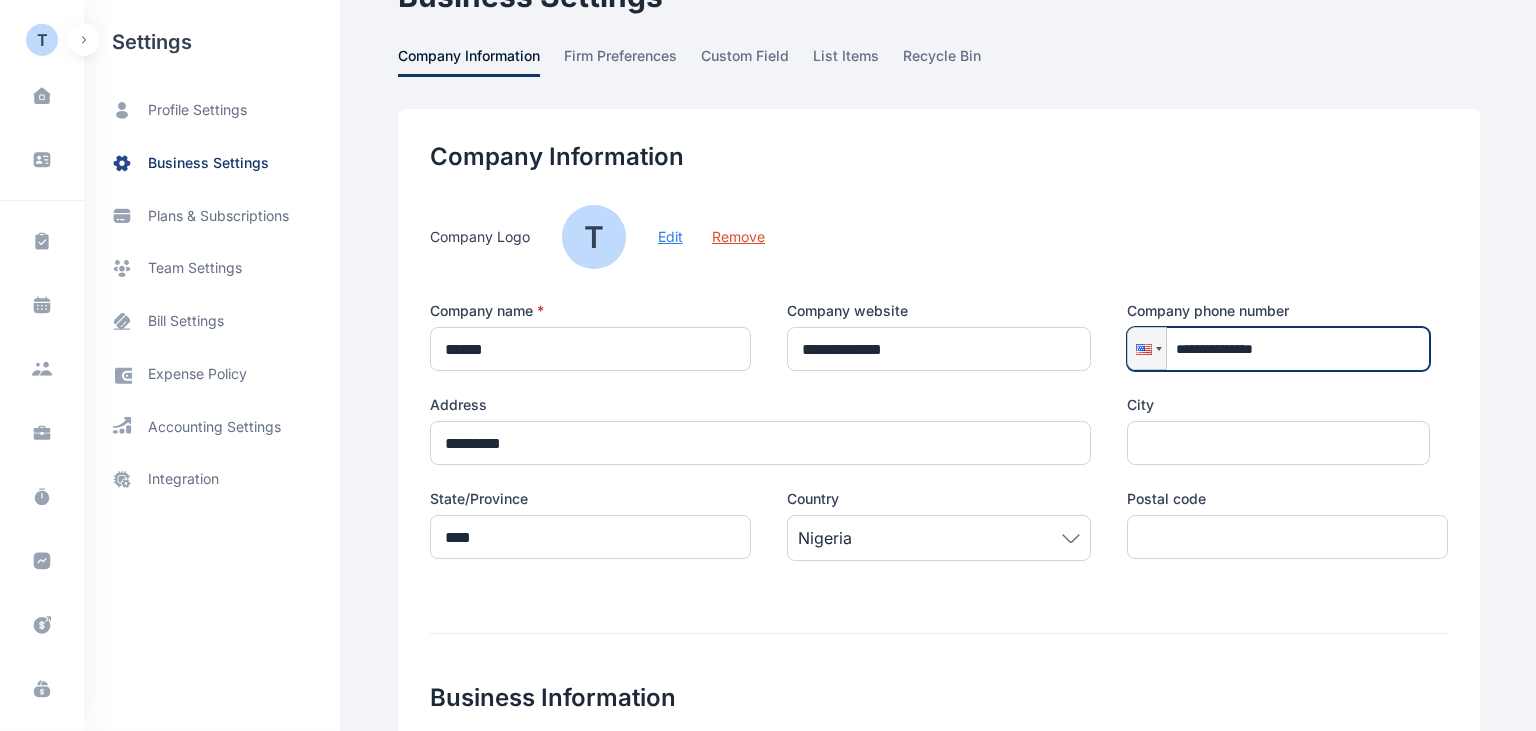 type on "**********" 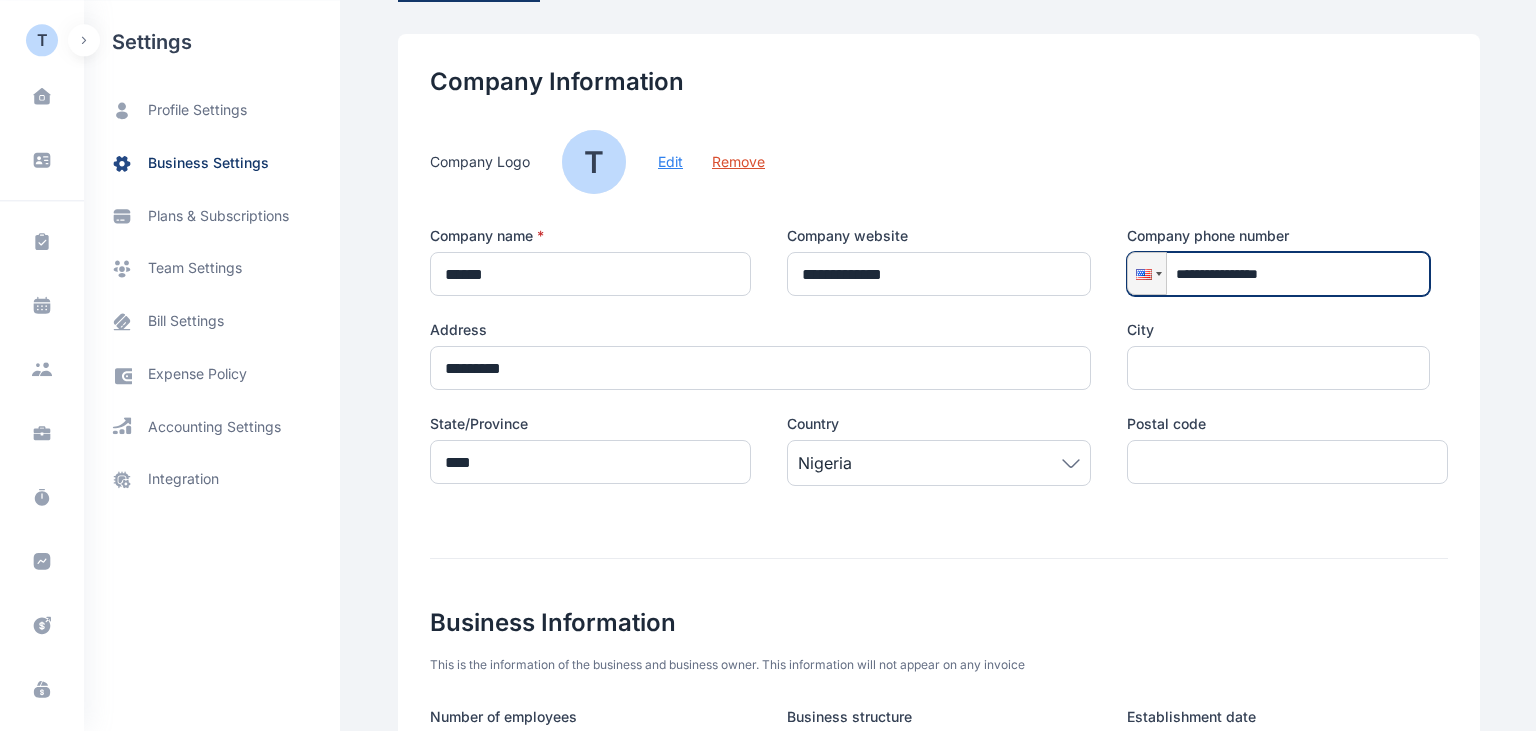 scroll, scrollTop: 130, scrollLeft: 0, axis: vertical 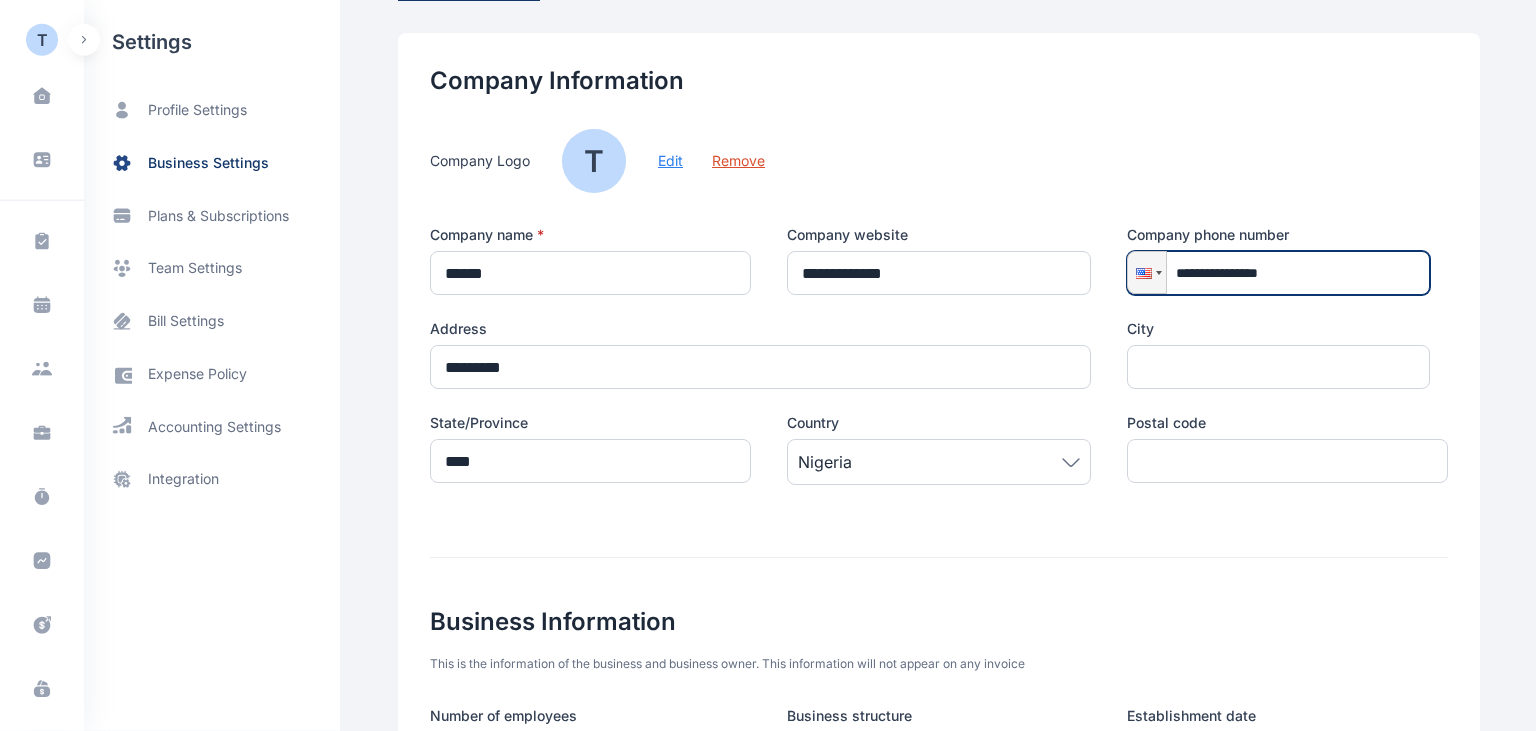type on "**********" 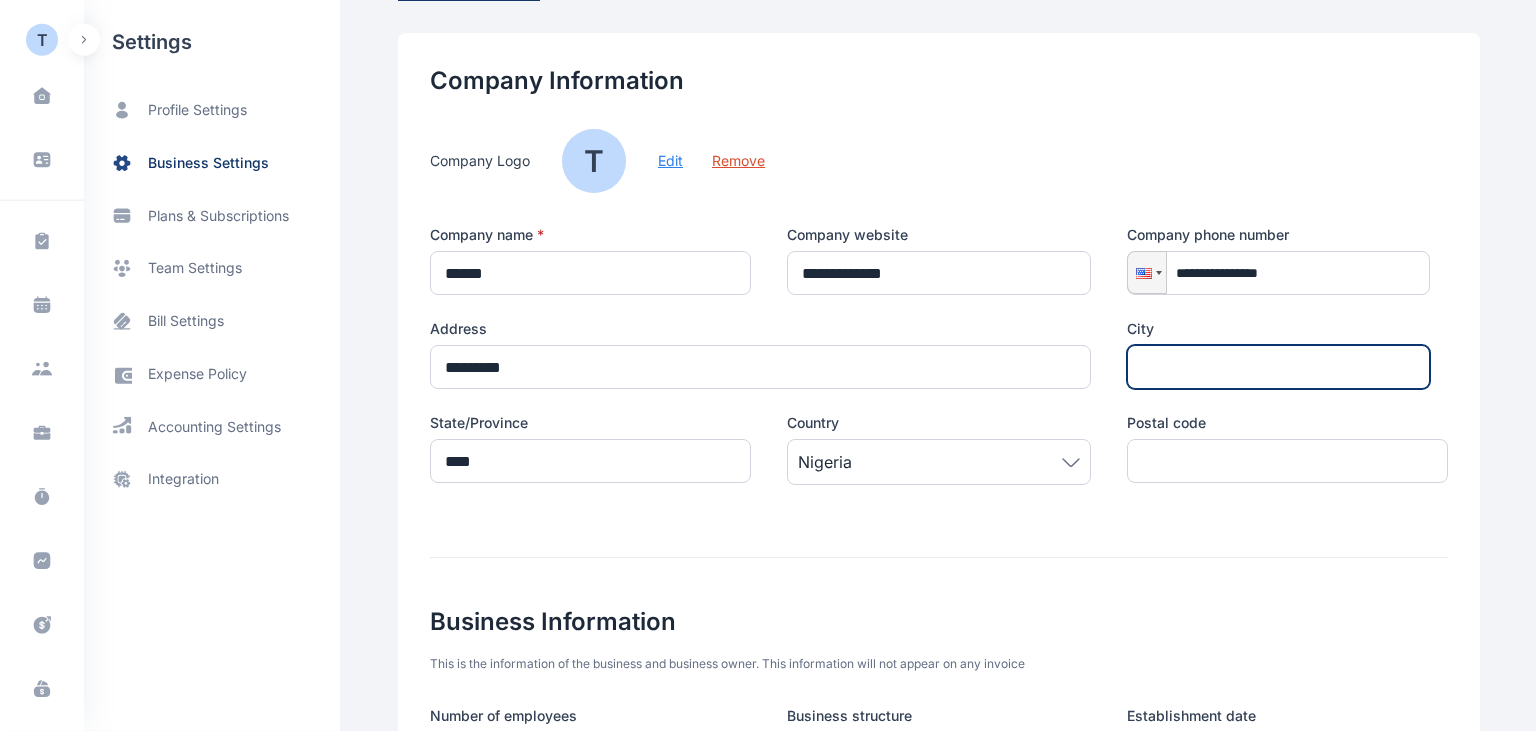click at bounding box center [1278, 367] 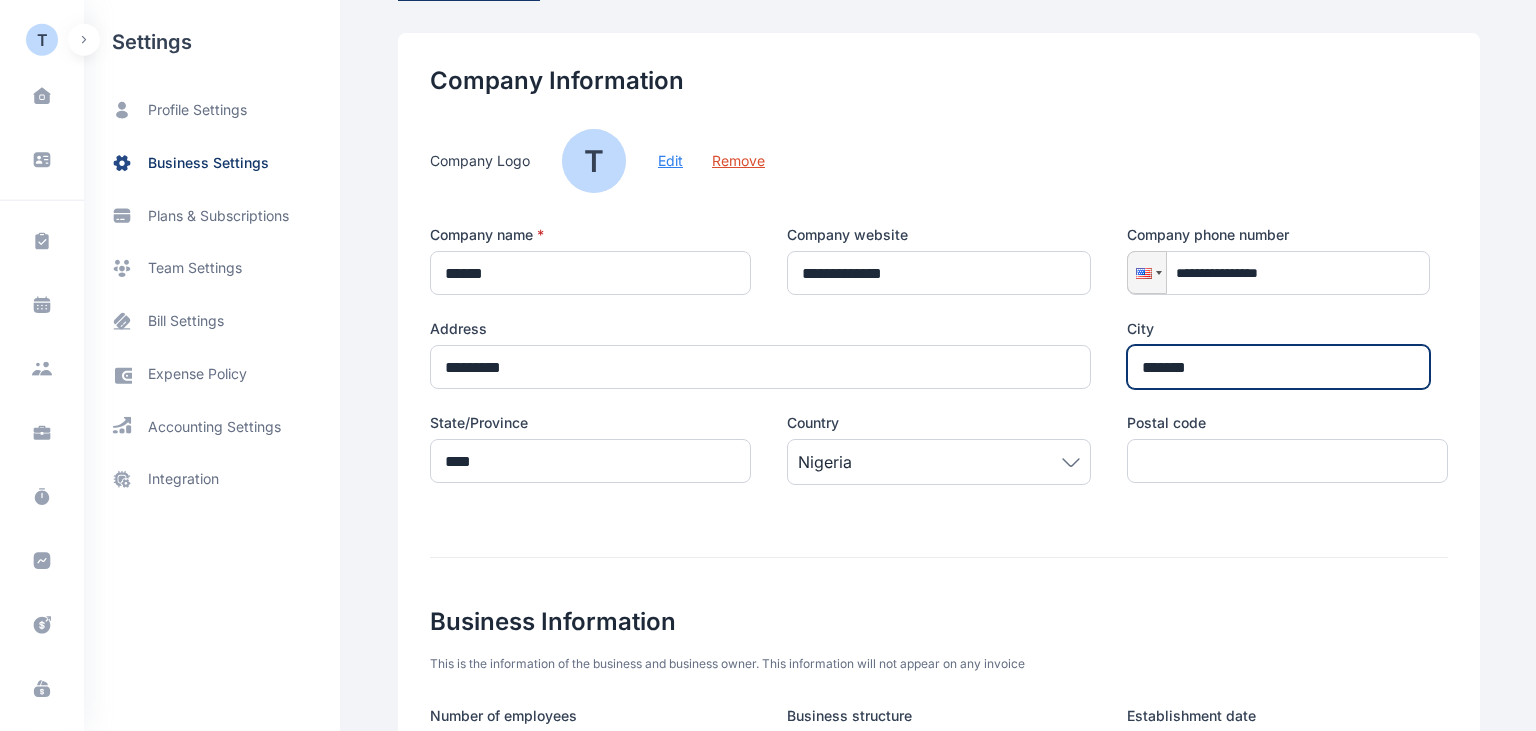 type on "*******" 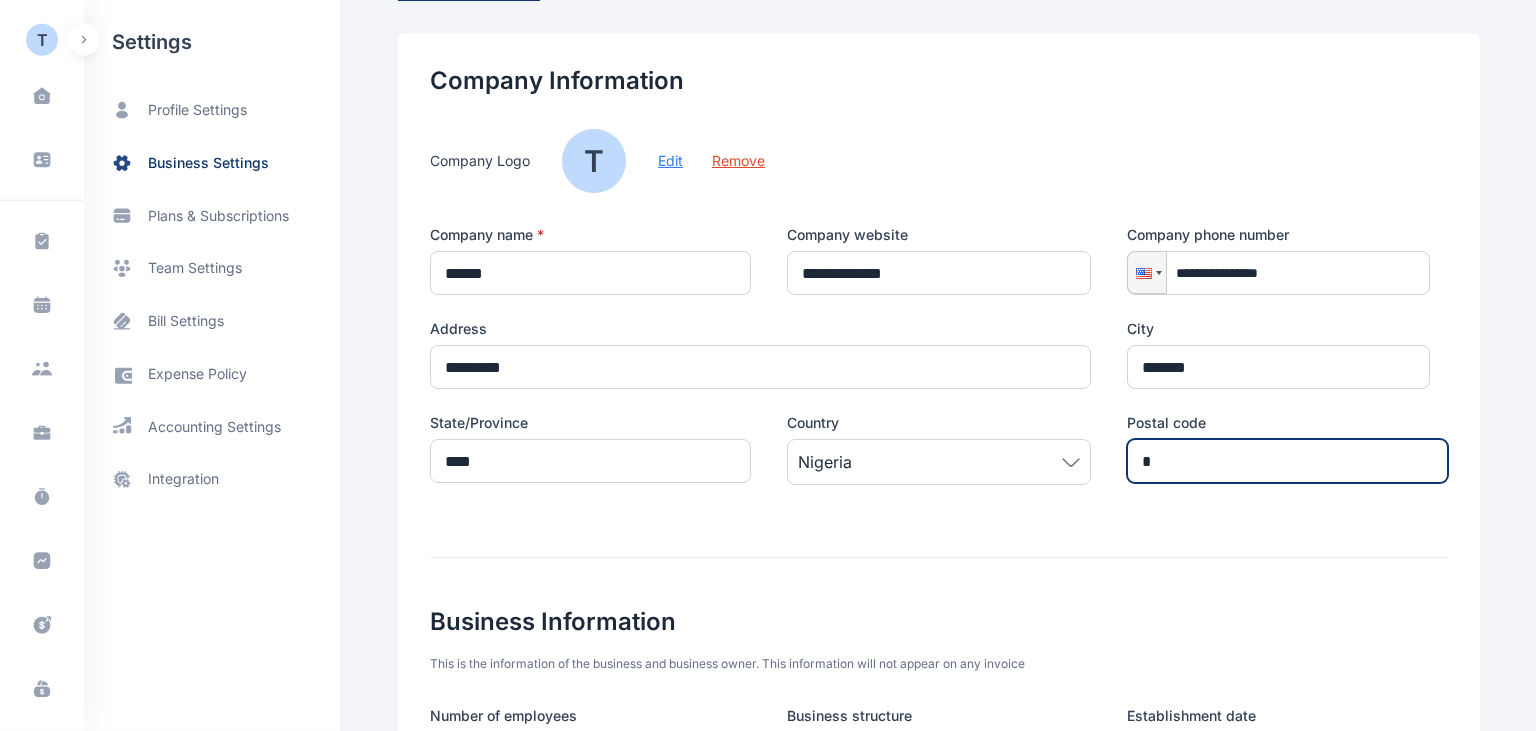 click on "*" at bounding box center (1287, 461) 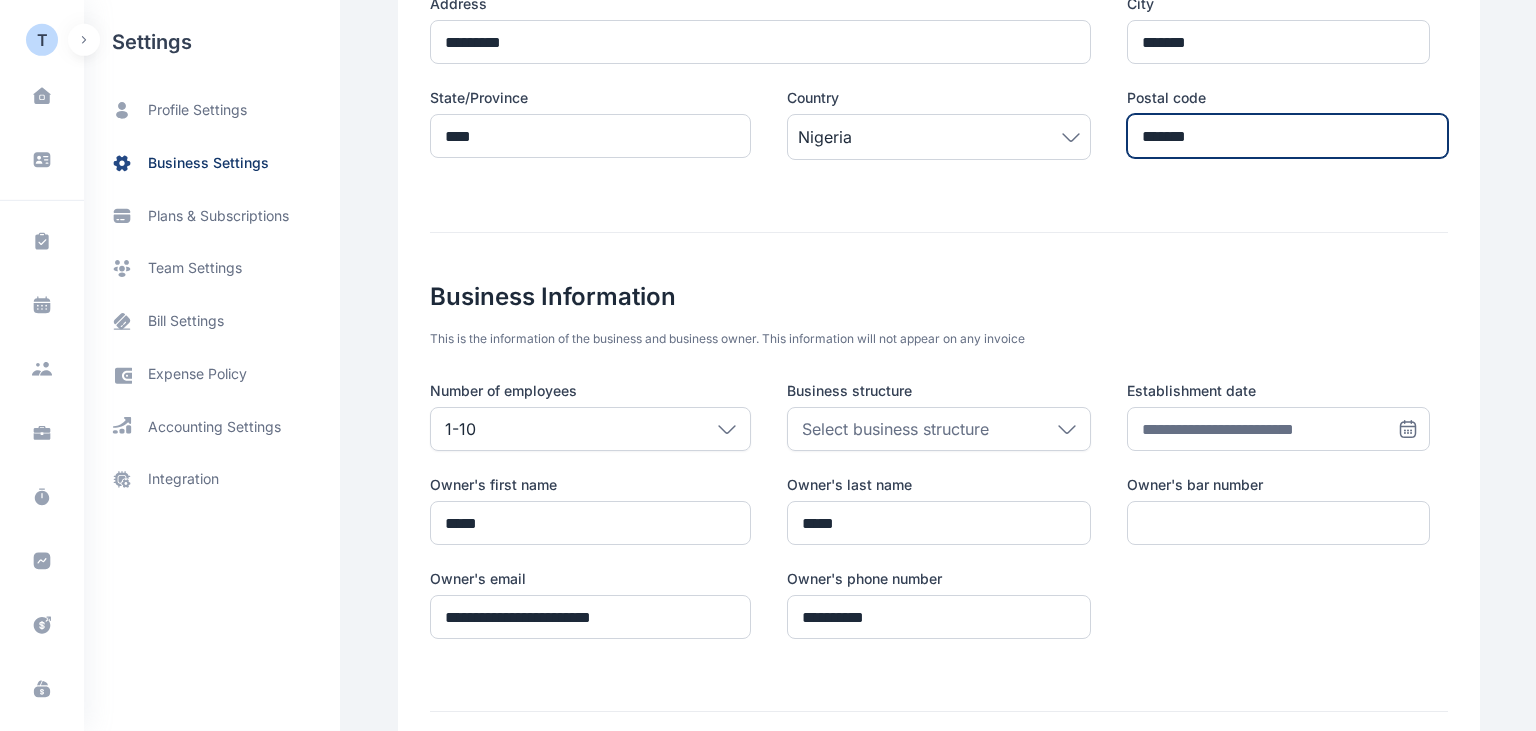 scroll, scrollTop: 458, scrollLeft: 0, axis: vertical 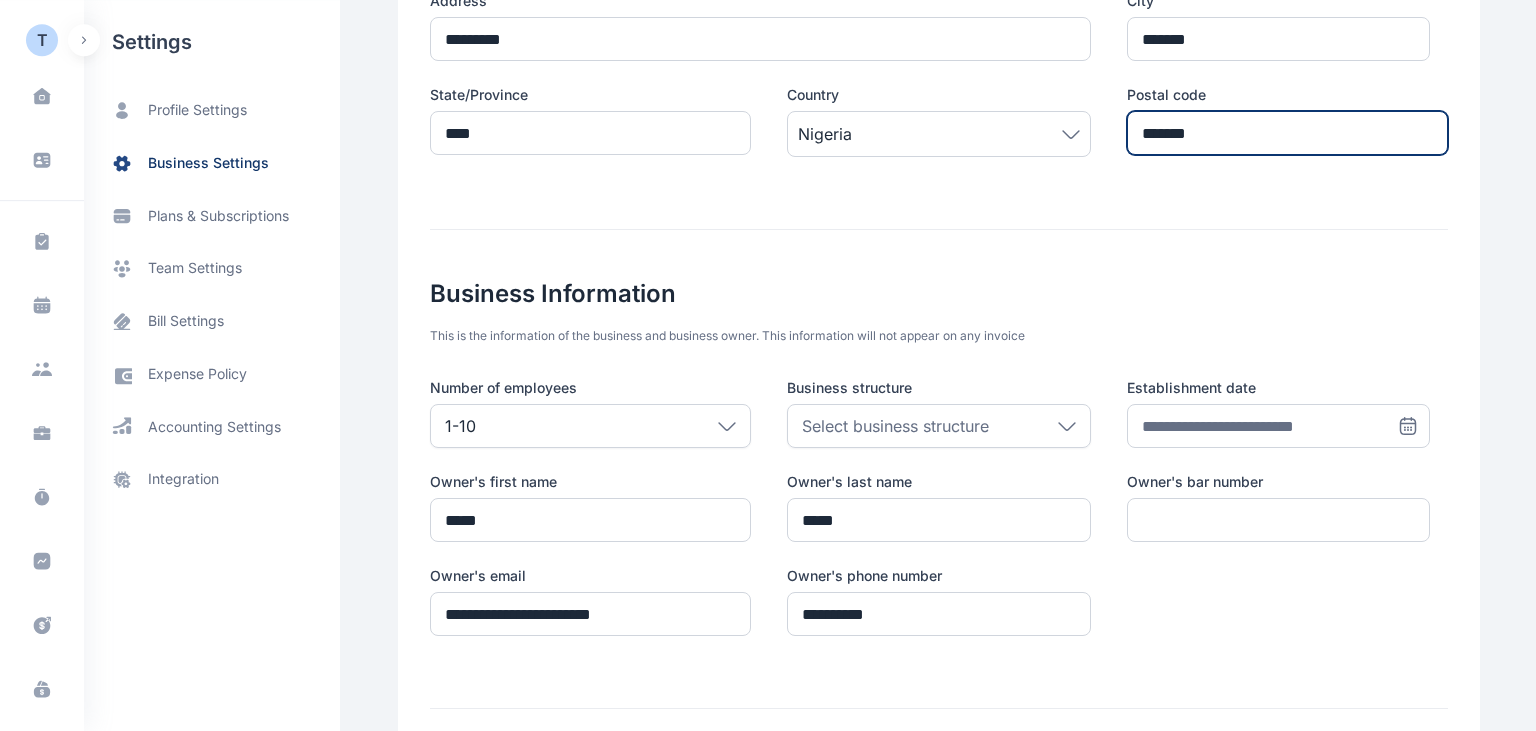 type on "*******" 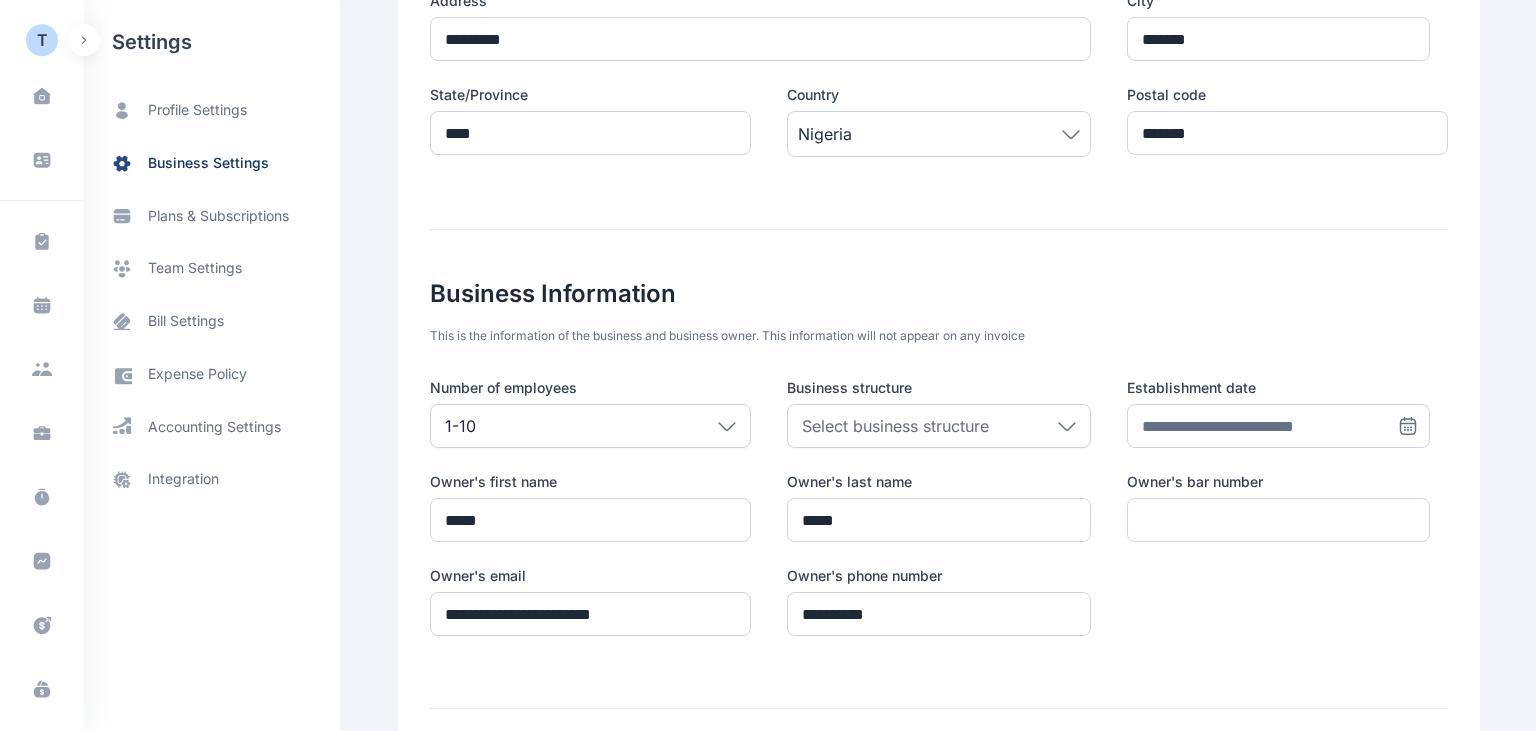 click on "T" at bounding box center [42, 40] 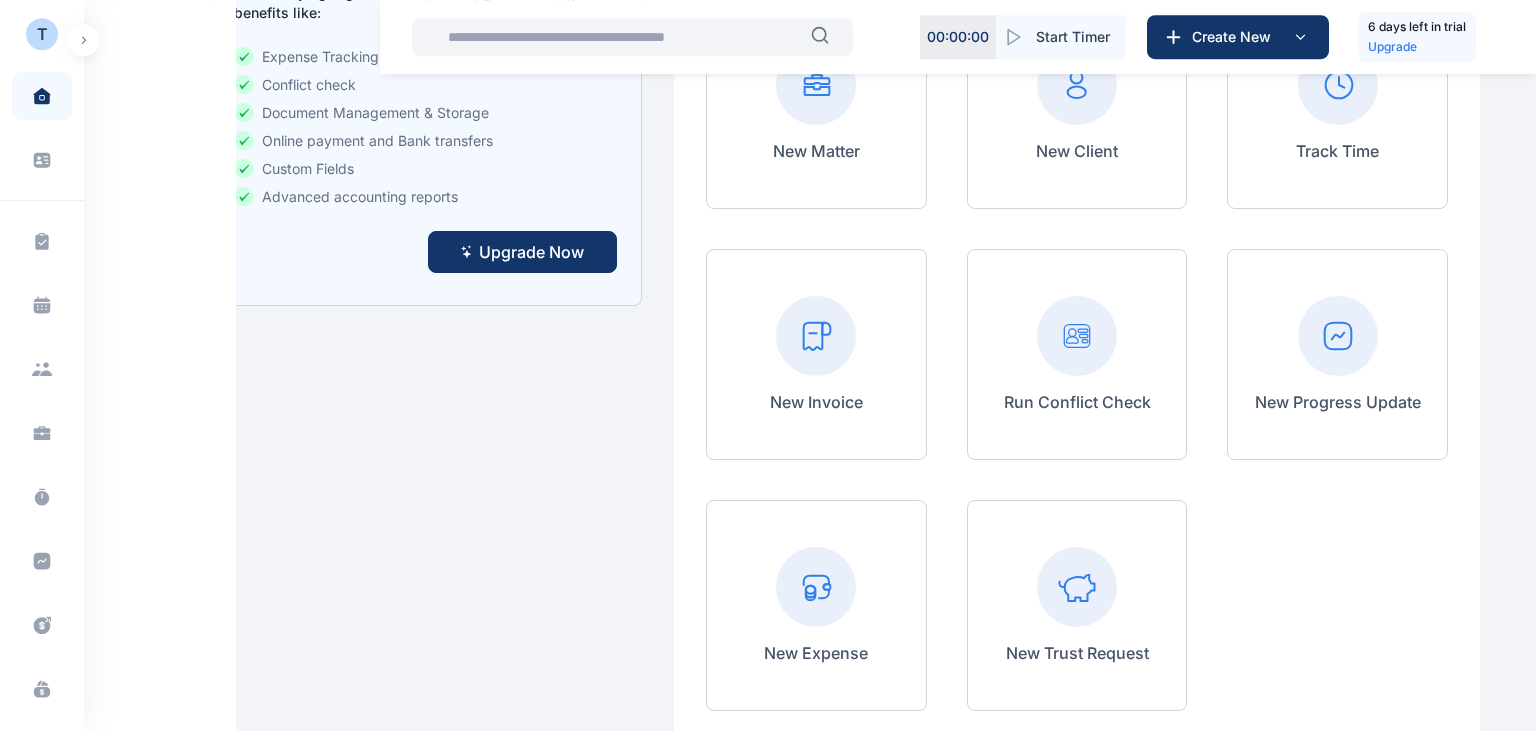 scroll, scrollTop: 0, scrollLeft: 0, axis: both 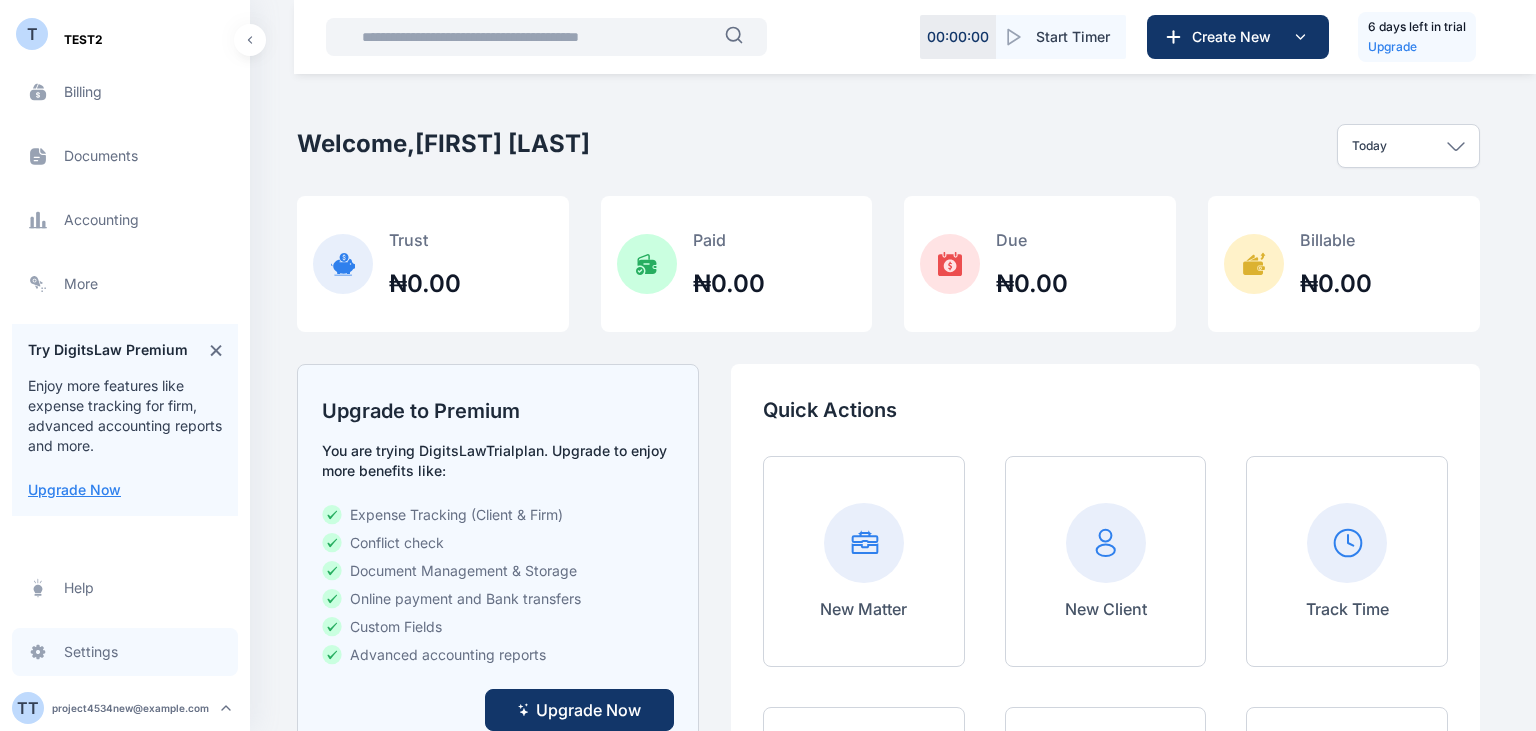 click on "Settings settings settings" at bounding box center (125, 652) 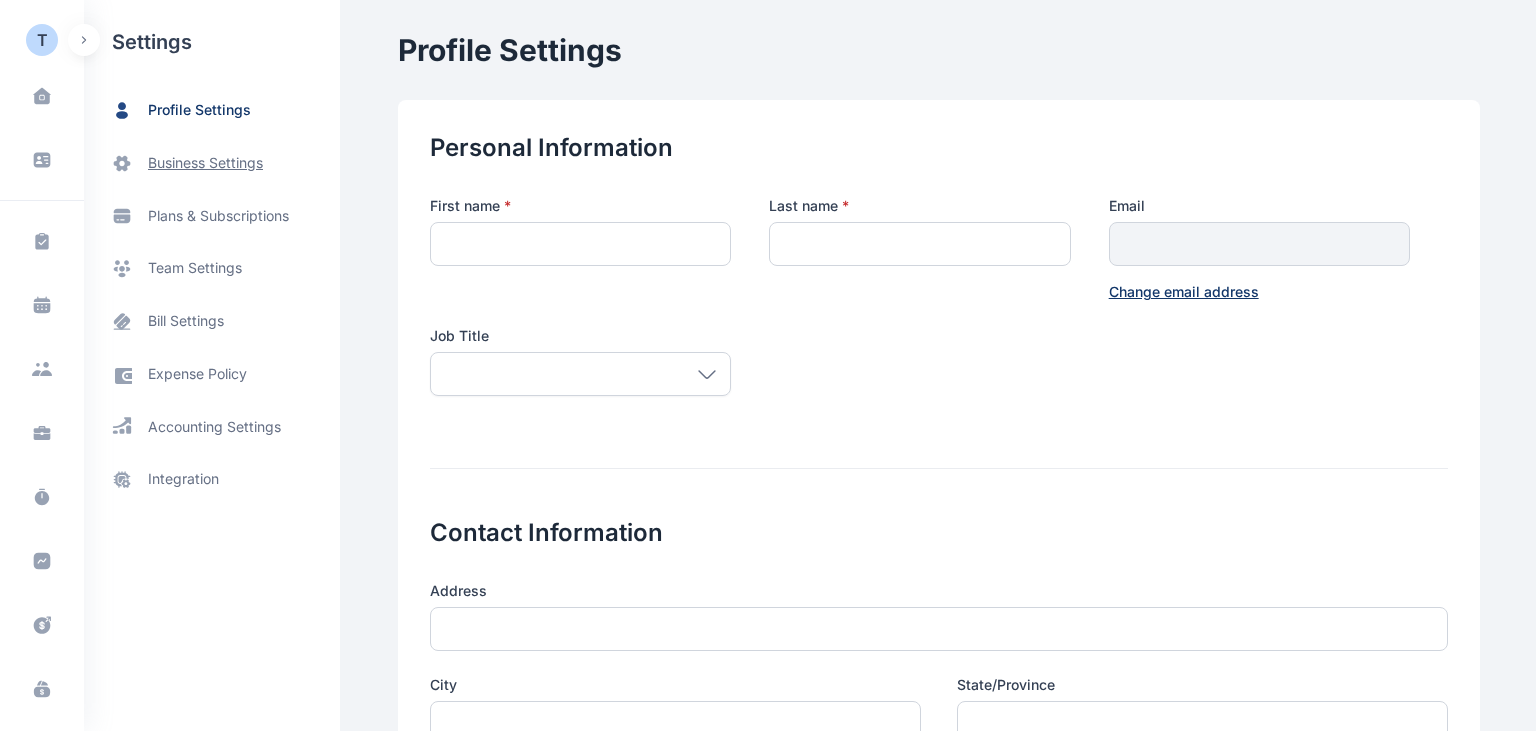 type on "*****" 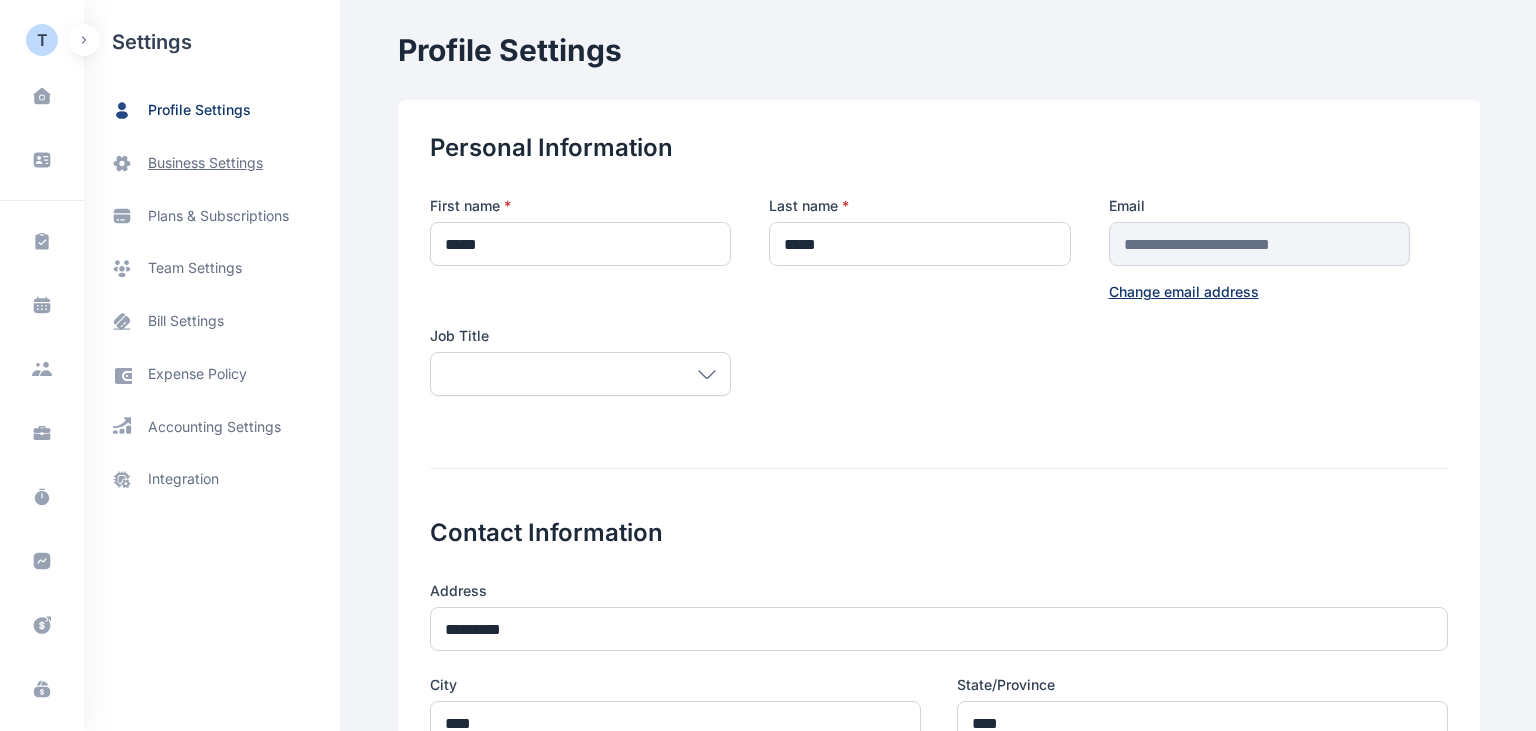 click on "business settings" at bounding box center [205, 163] 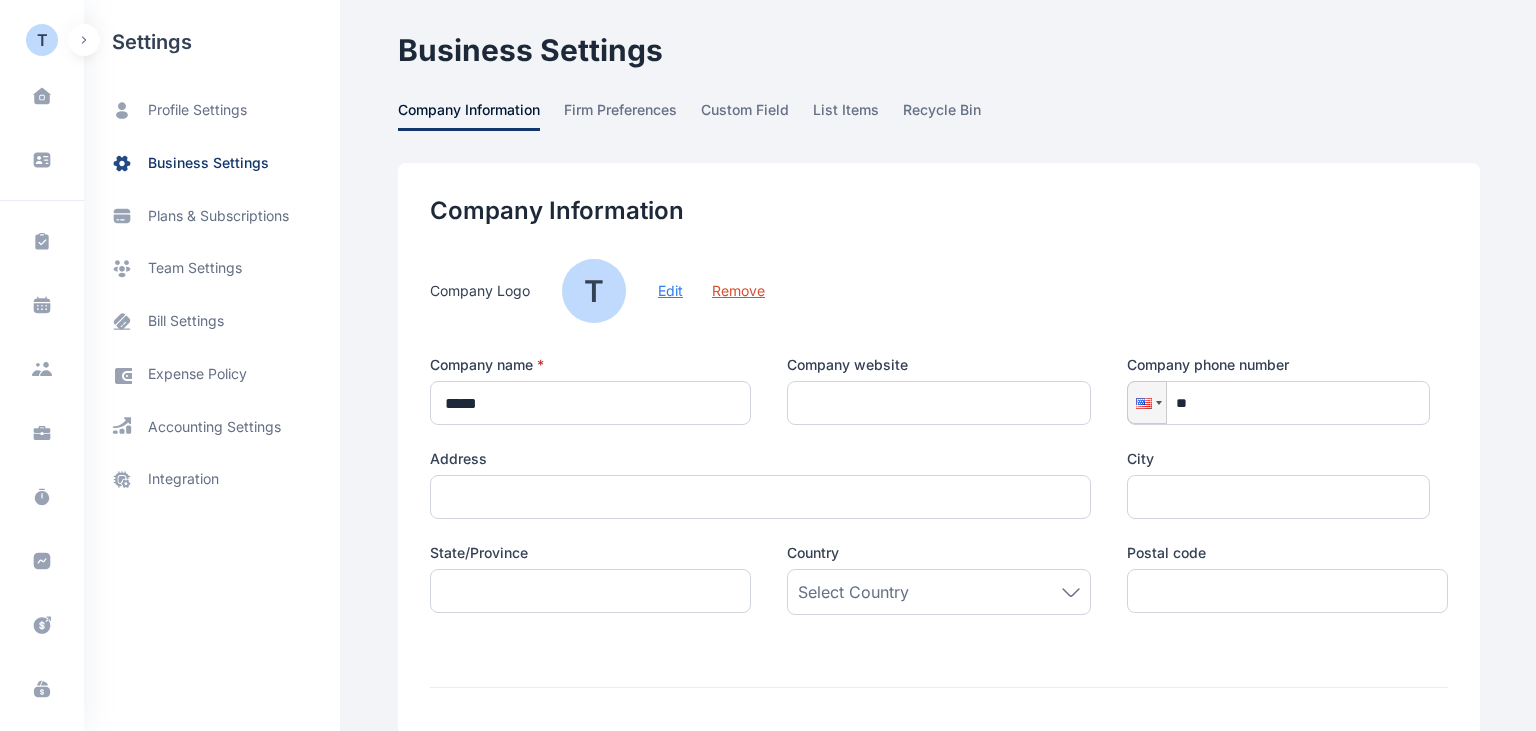 type on "*********" 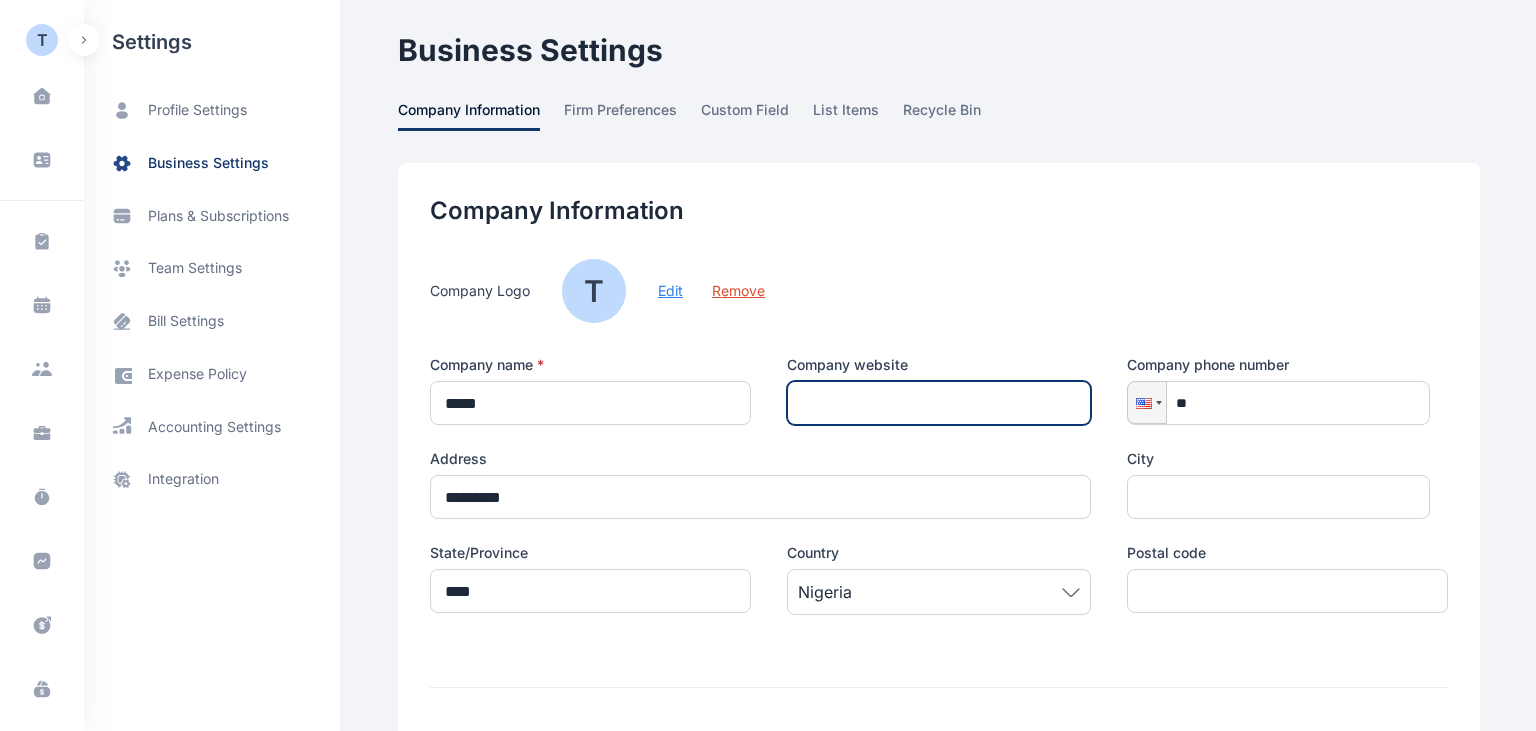 click at bounding box center (938, 403) 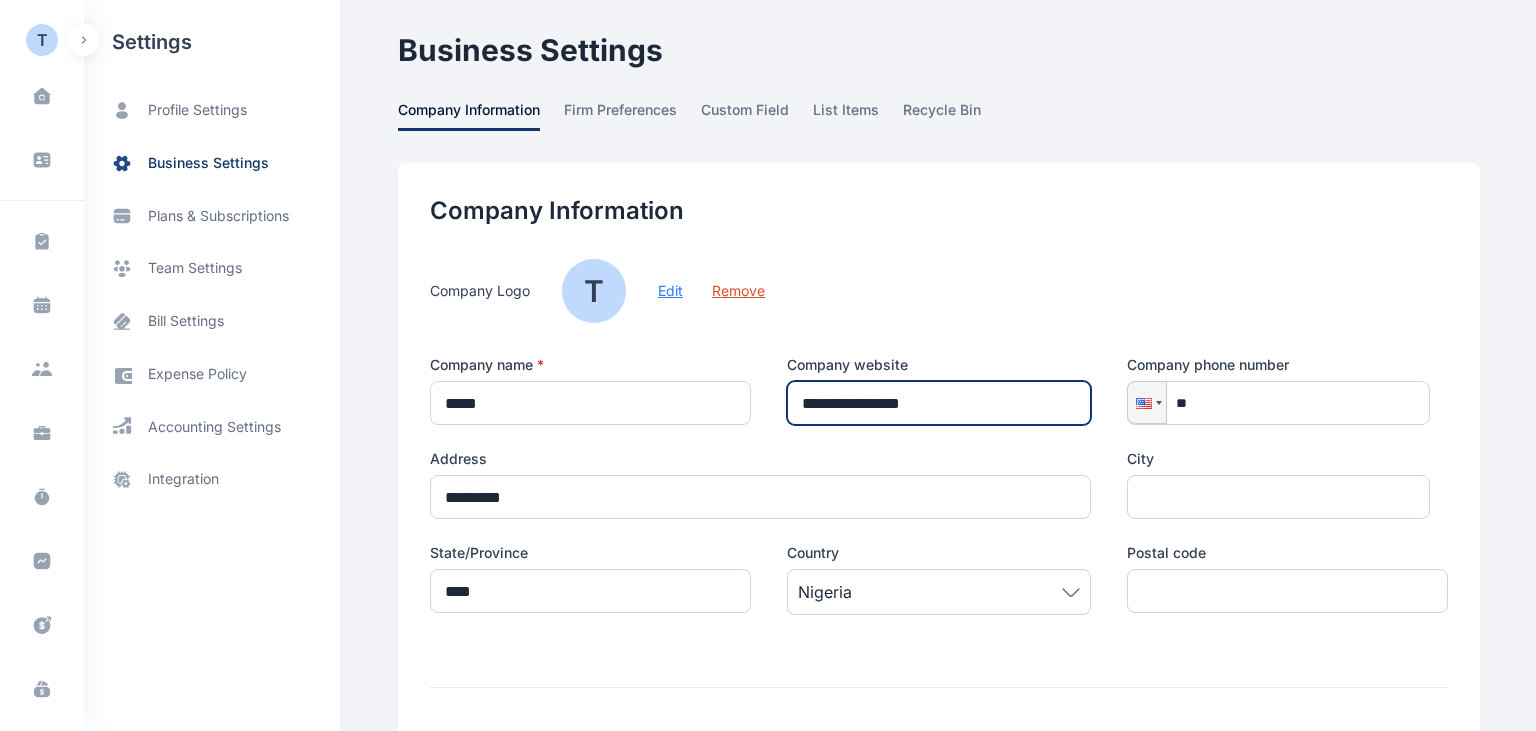 type on "**********" 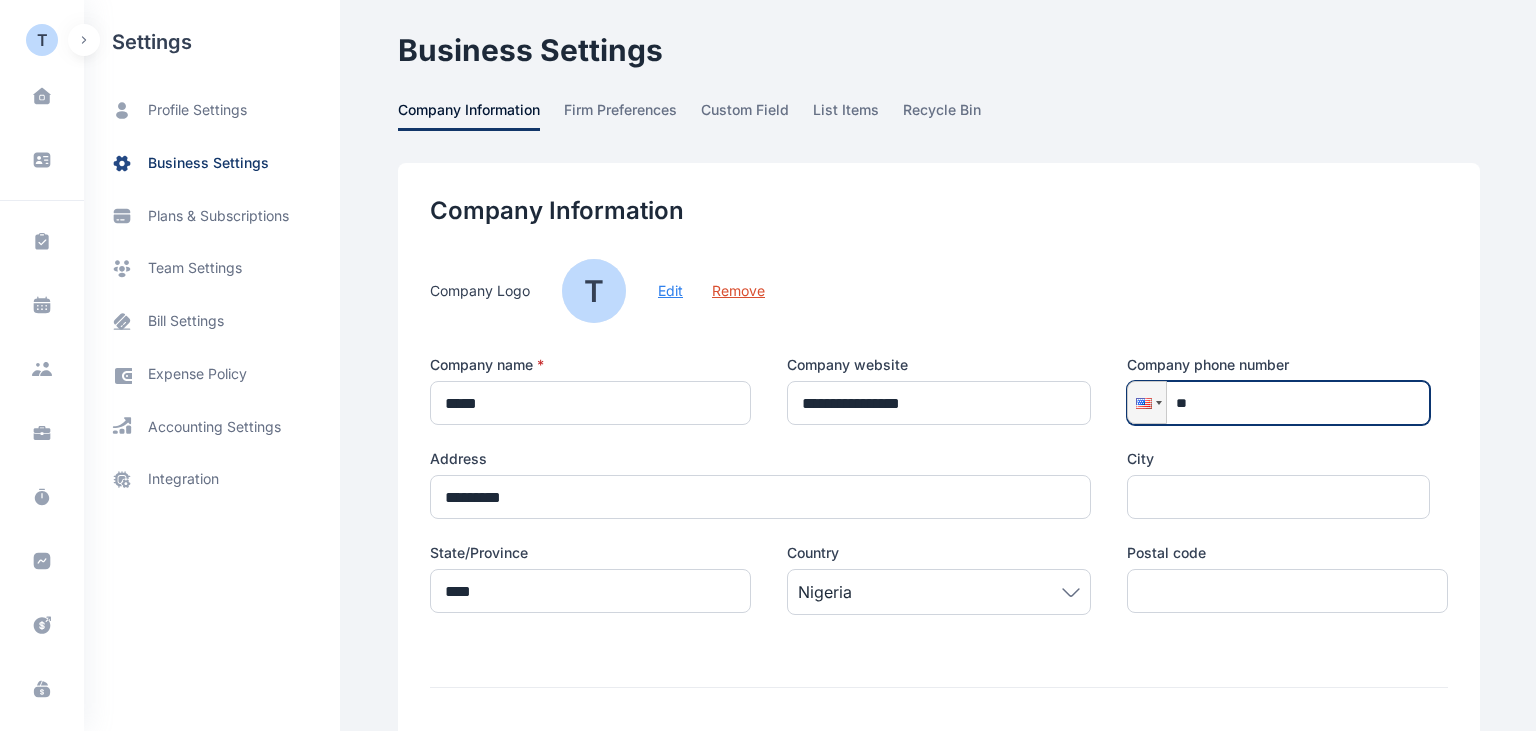 click on "**" at bounding box center (1278, 403) 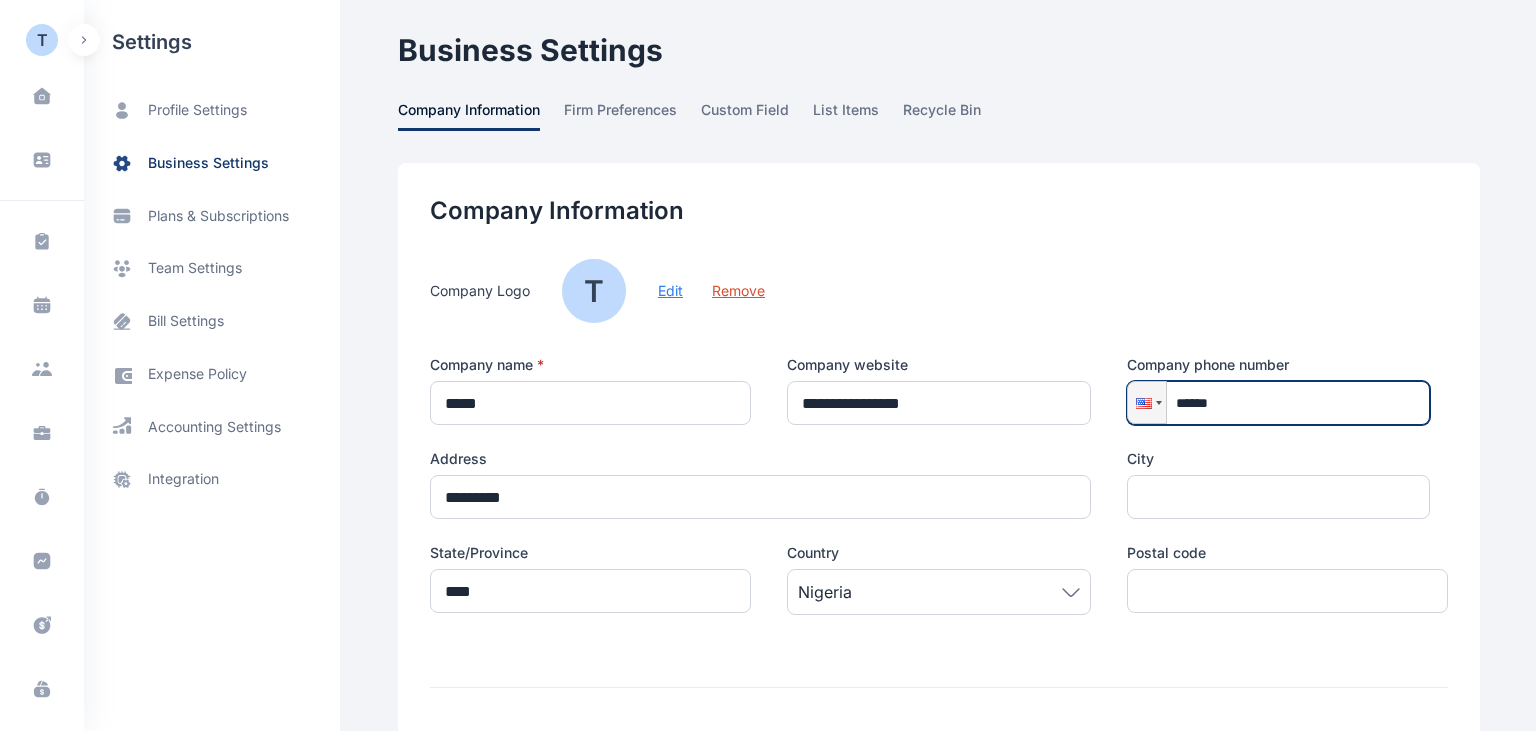 type on "*******" 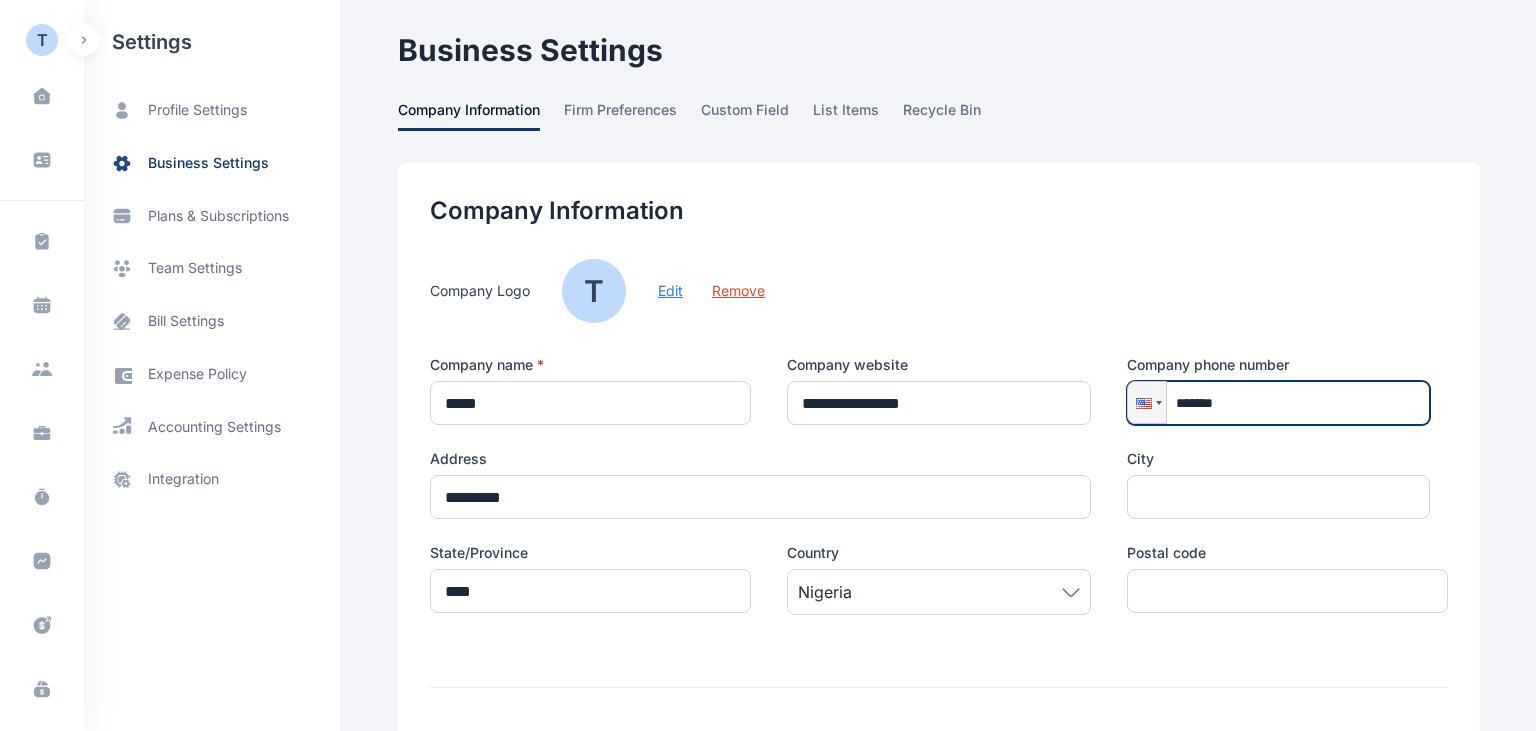 type on "********" 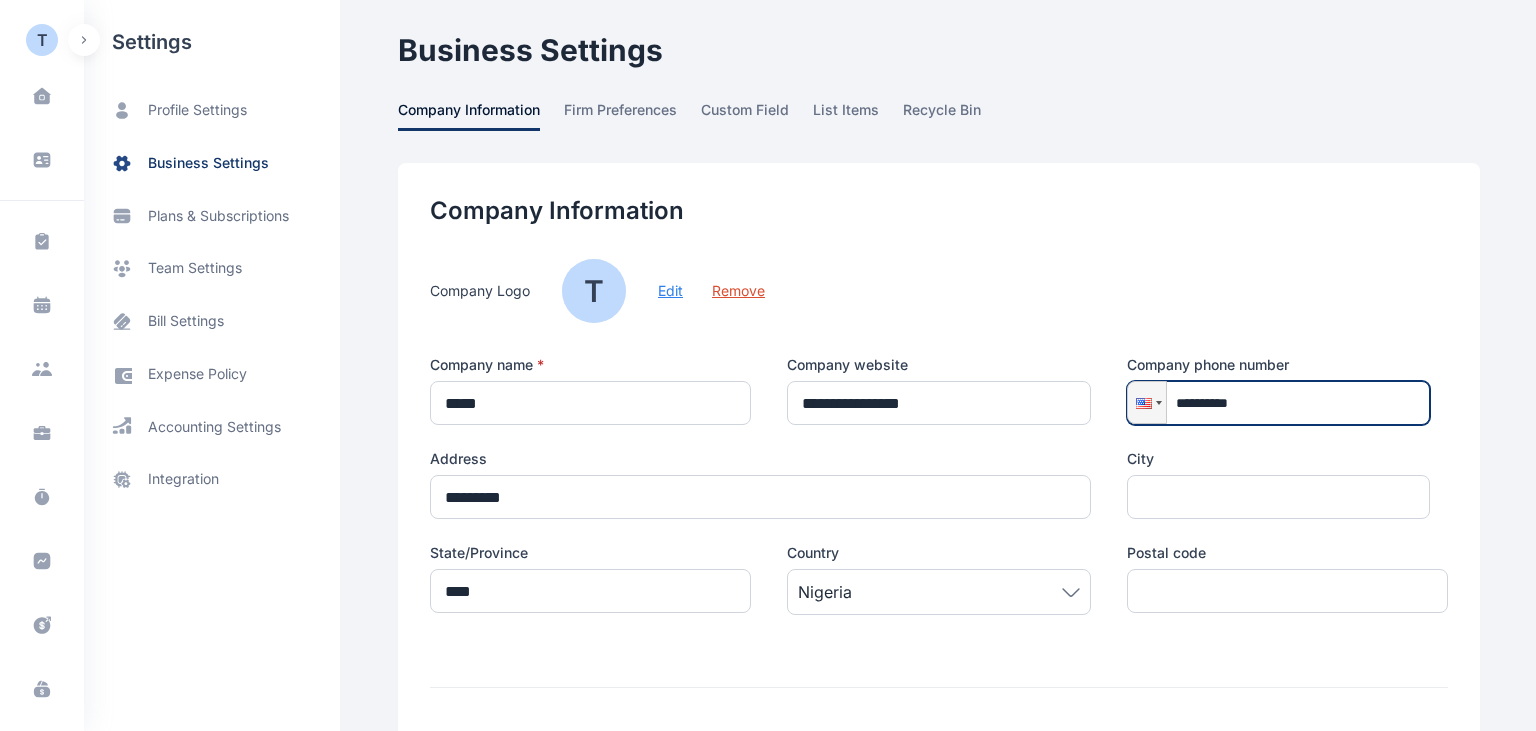 type on "**********" 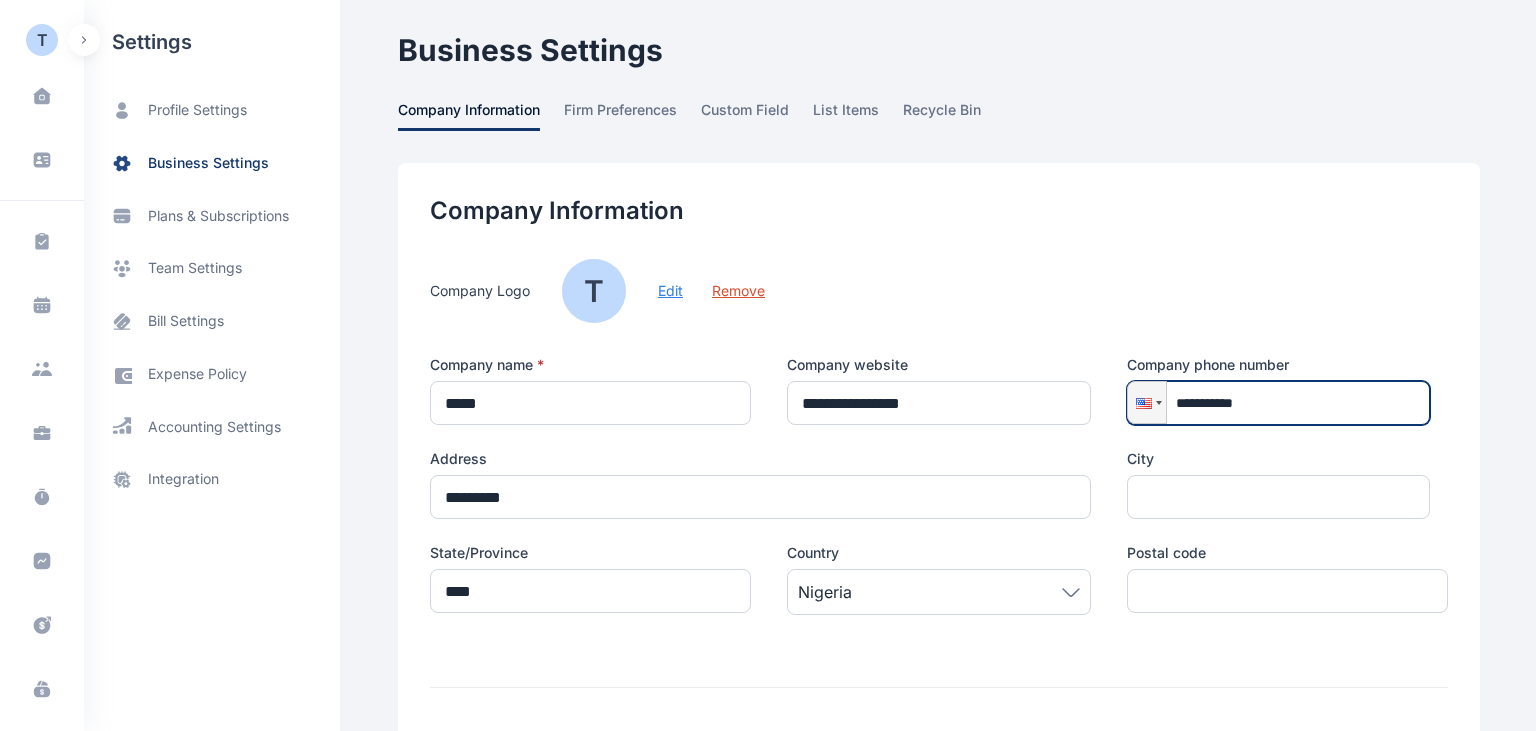 type on "**********" 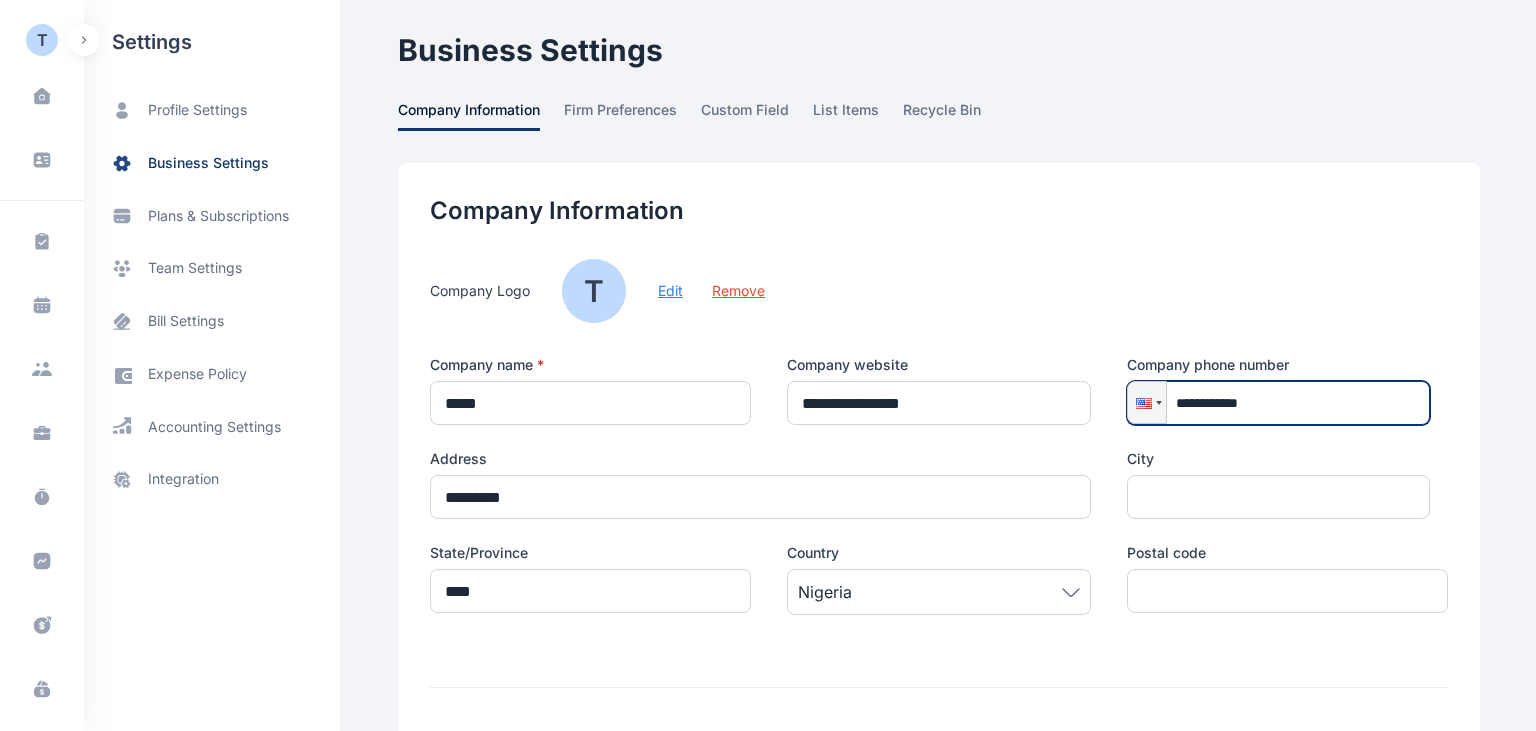 type on "**********" 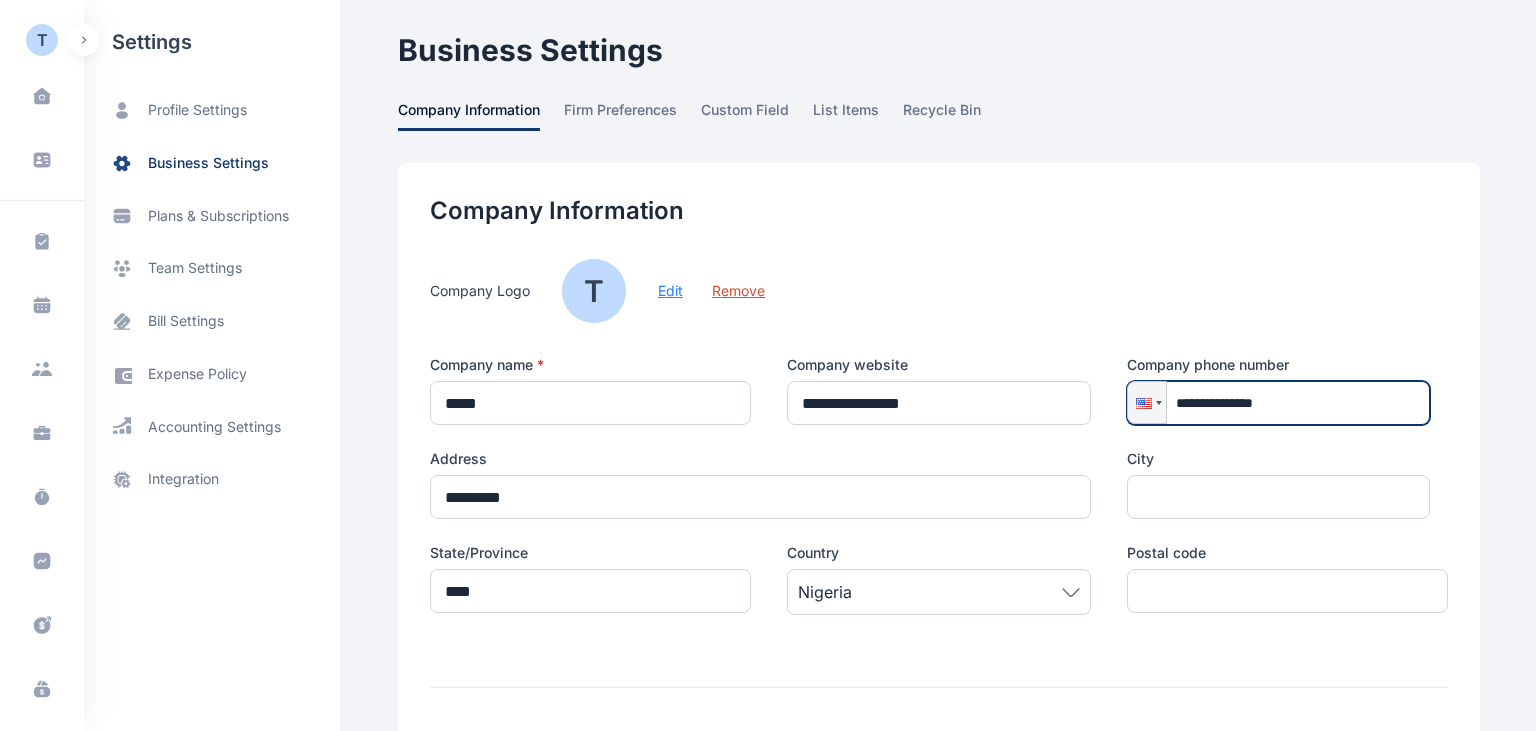 type on "**********" 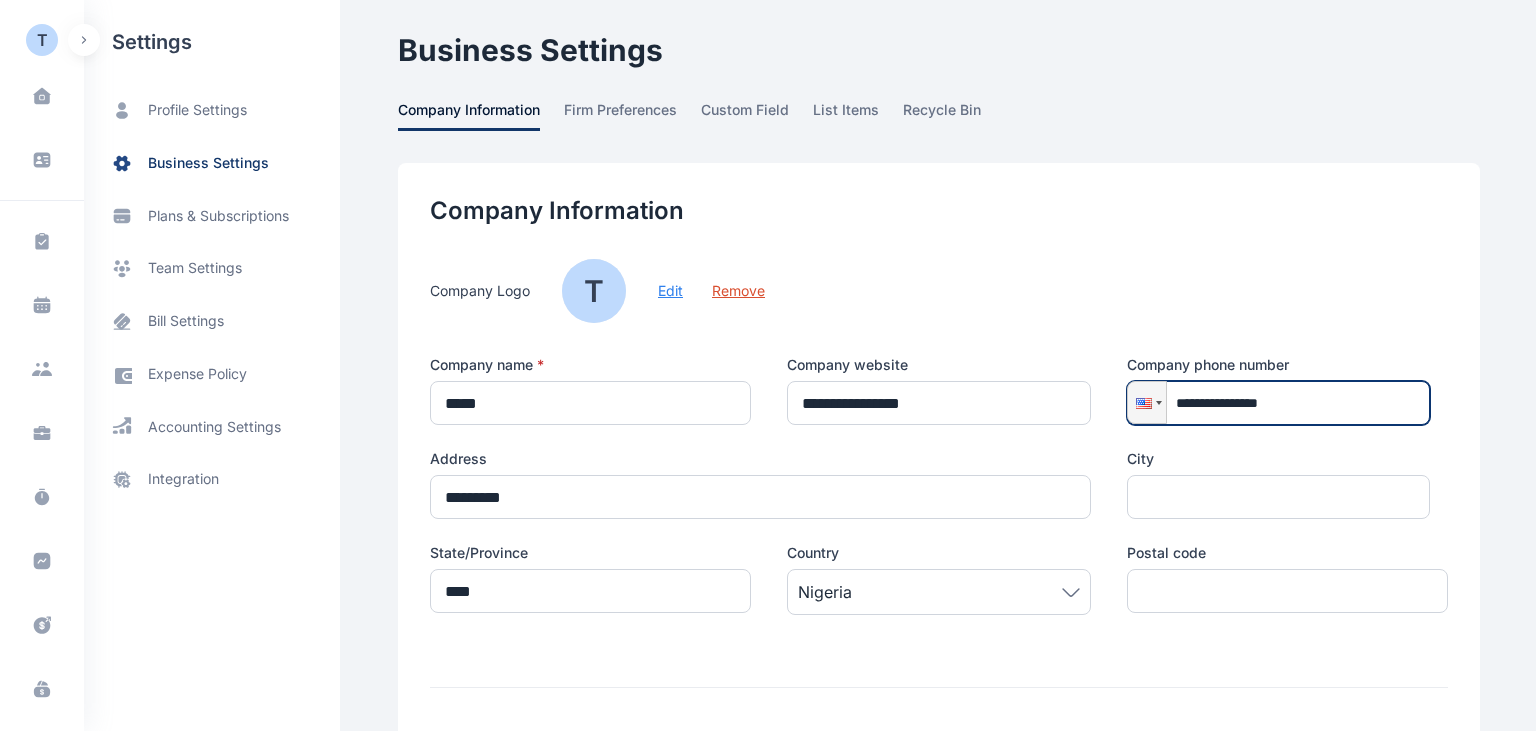 type on "**********" 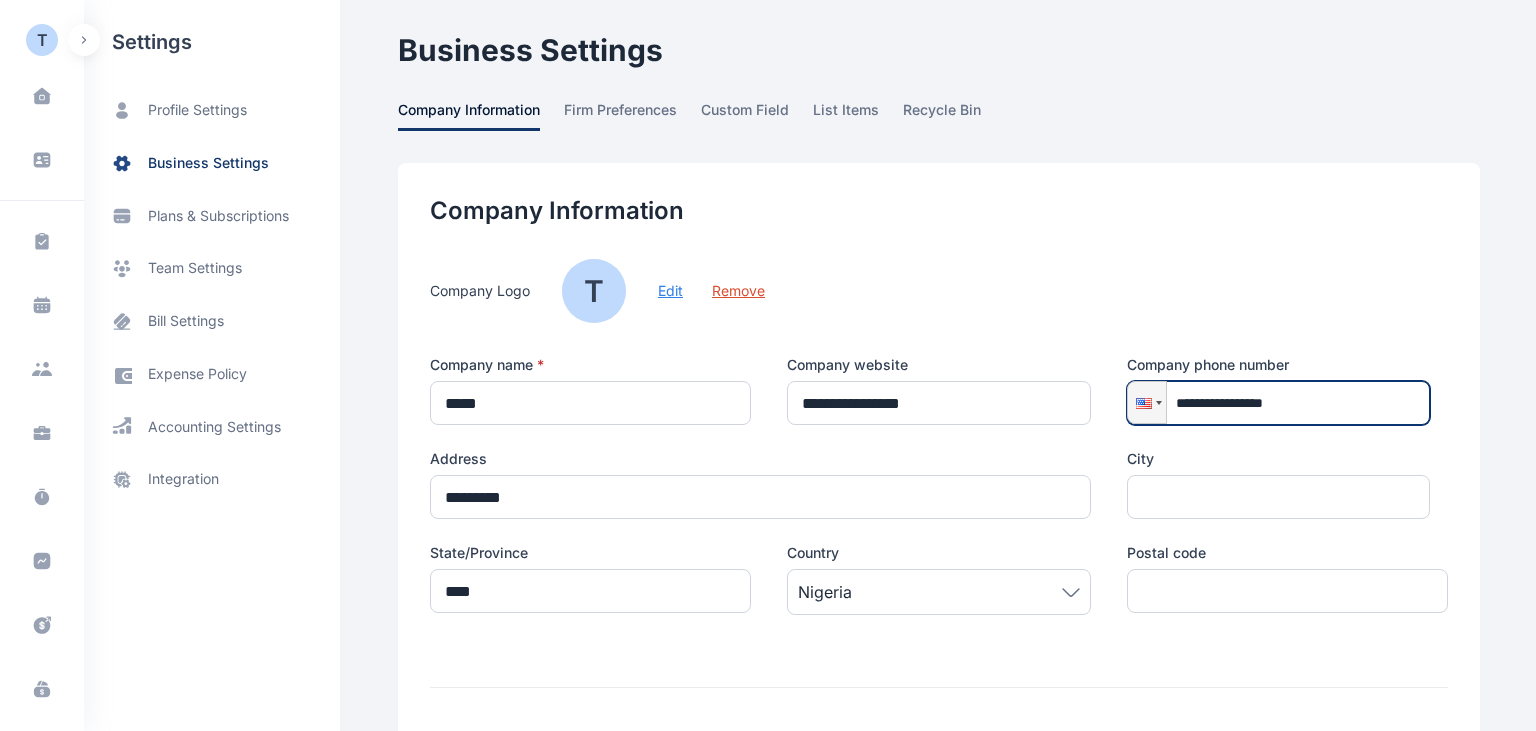 type on "**********" 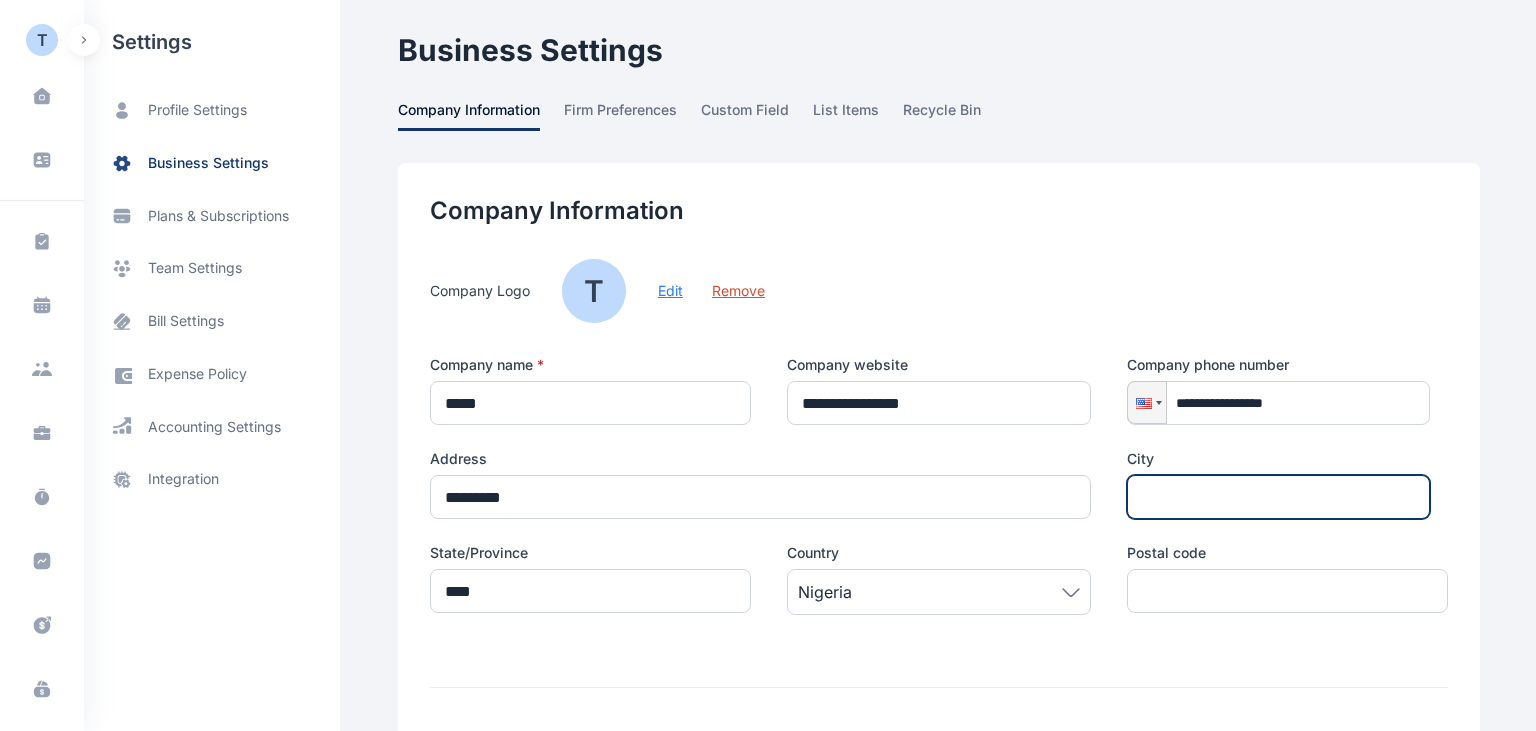 click at bounding box center [1278, 497] 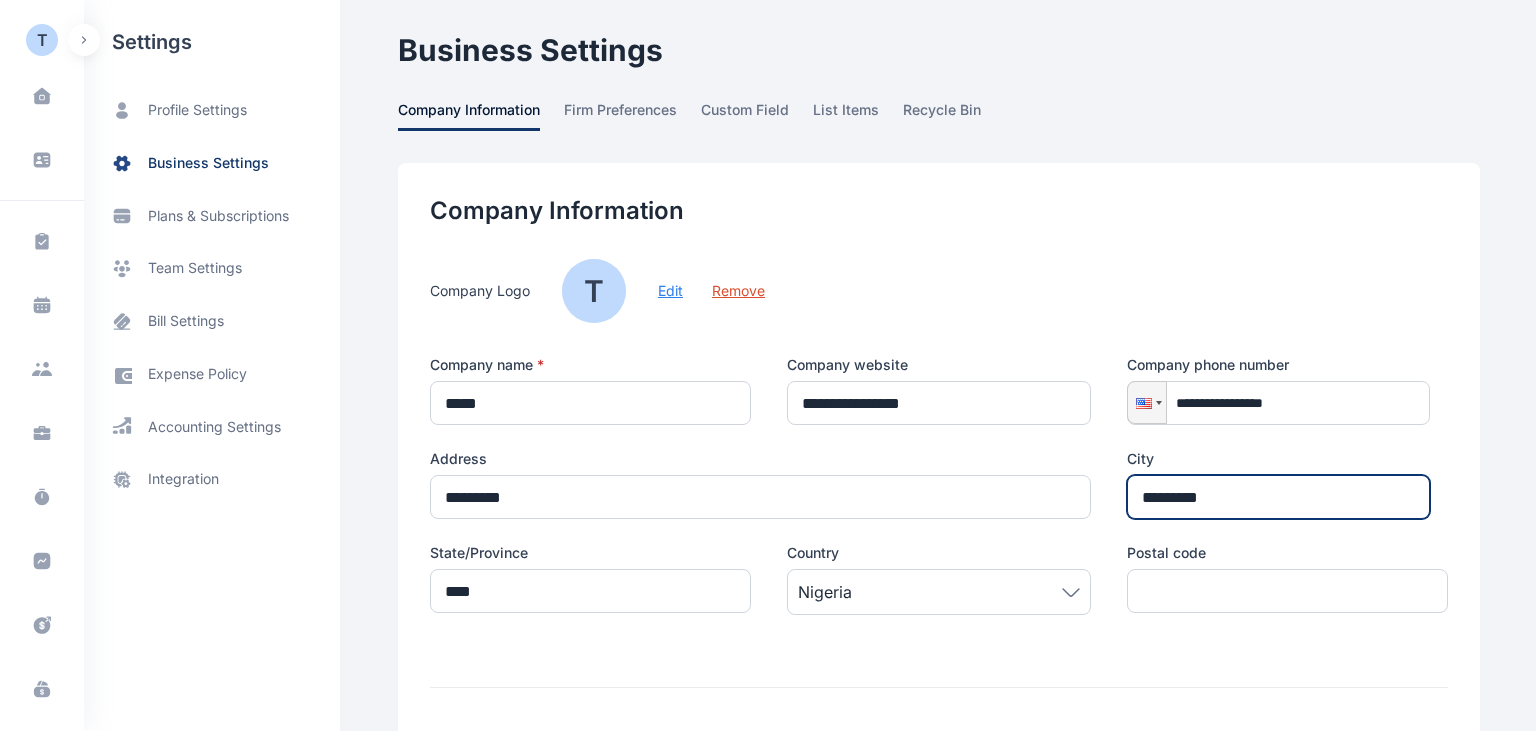 type on "*********" 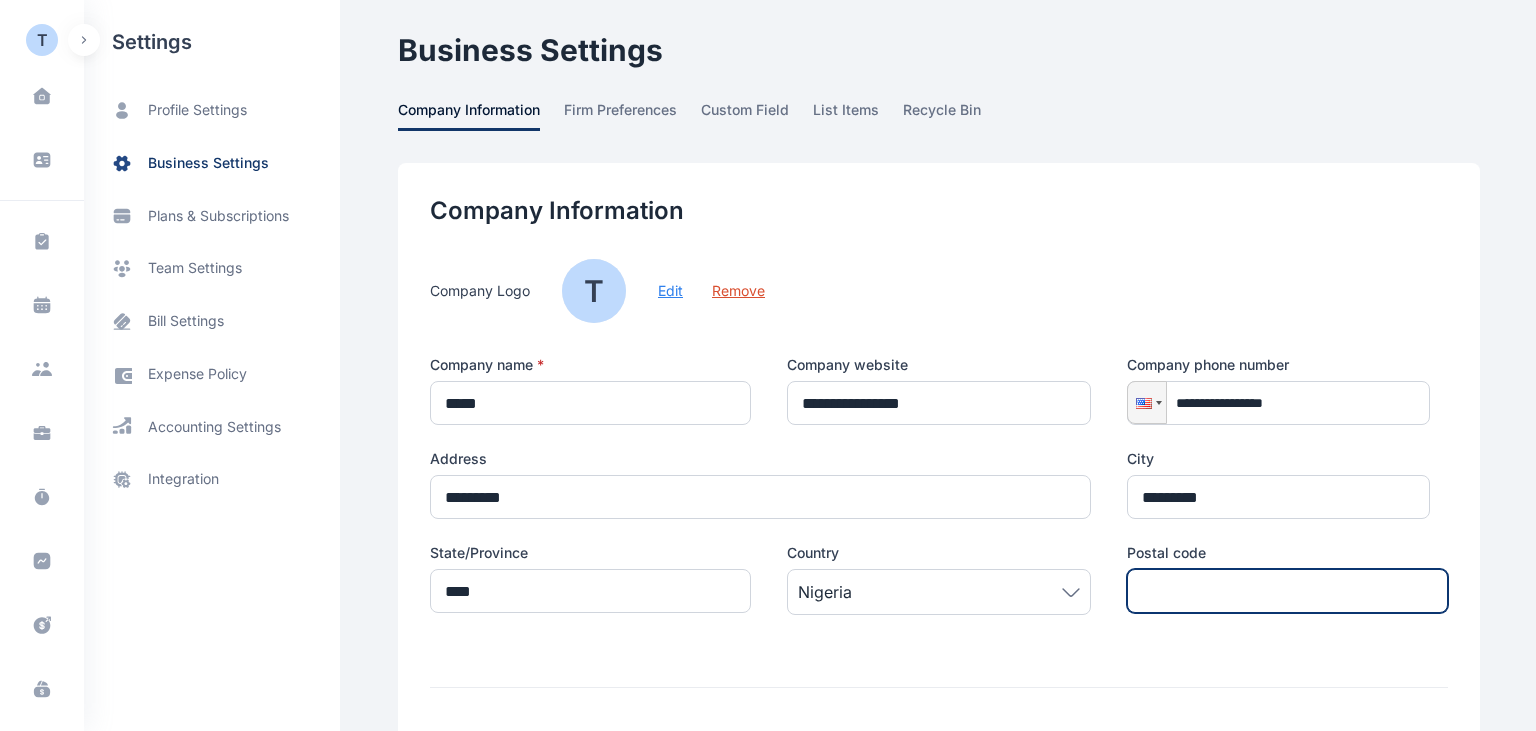click at bounding box center [1287, 591] 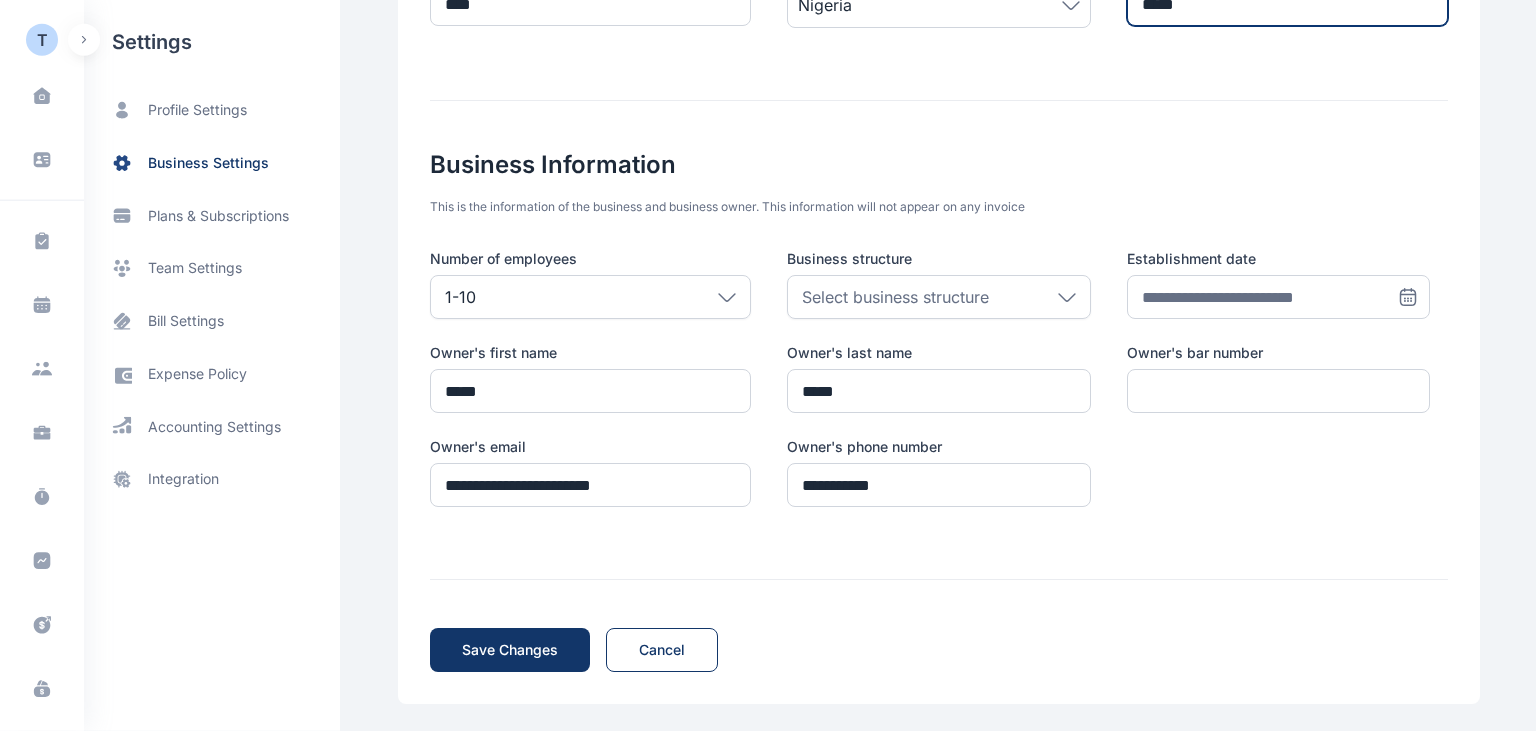 scroll, scrollTop: 590, scrollLeft: 0, axis: vertical 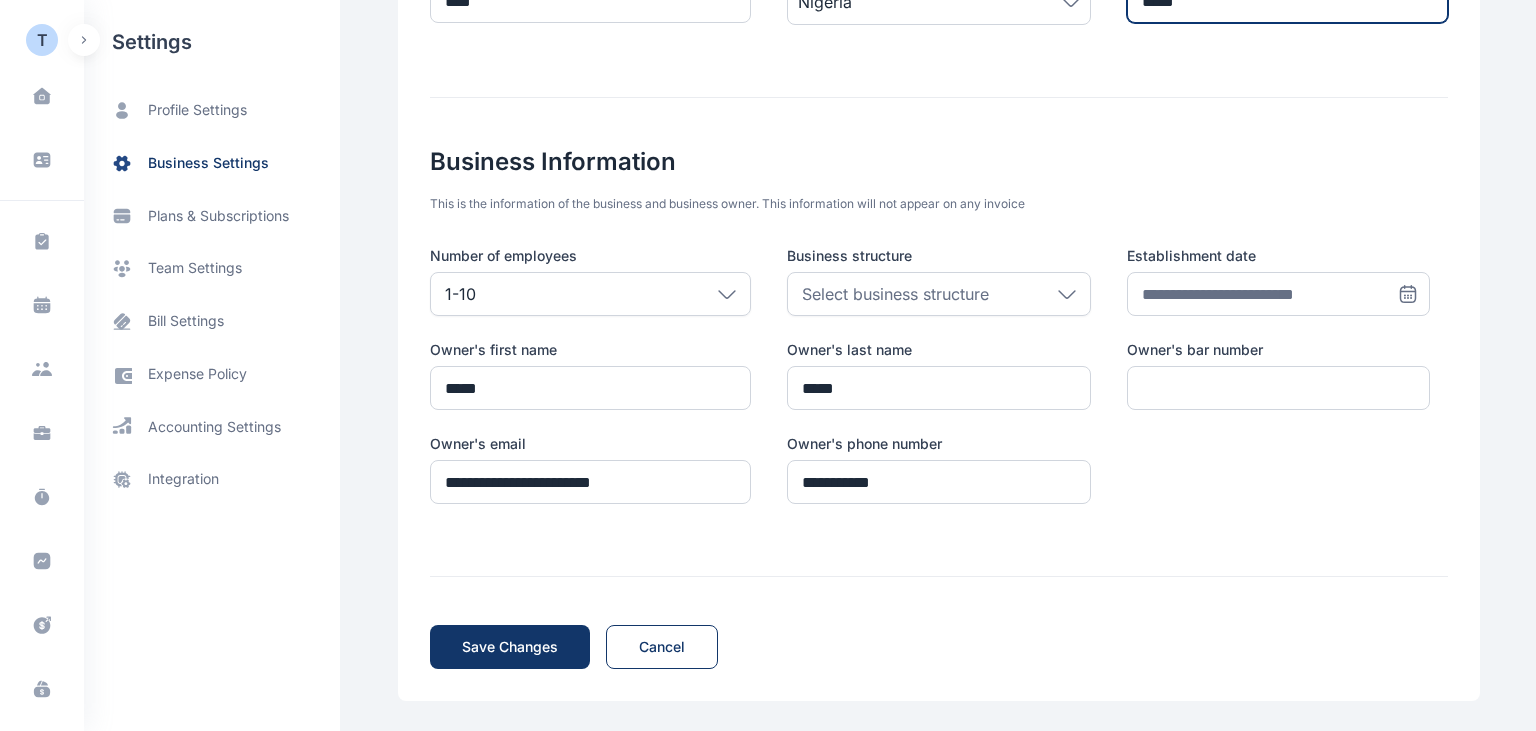 type on "*****" 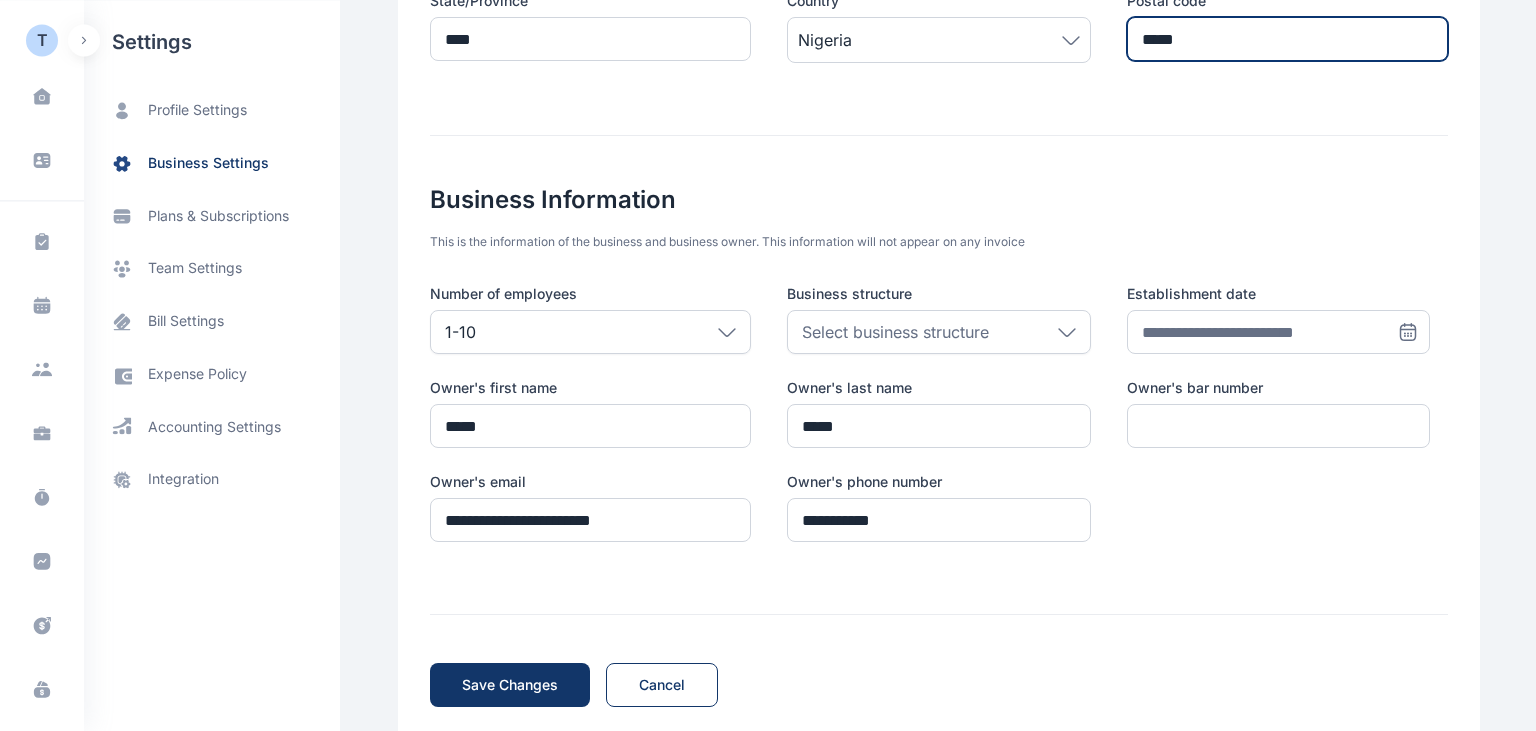 scroll, scrollTop: 590, scrollLeft: 0, axis: vertical 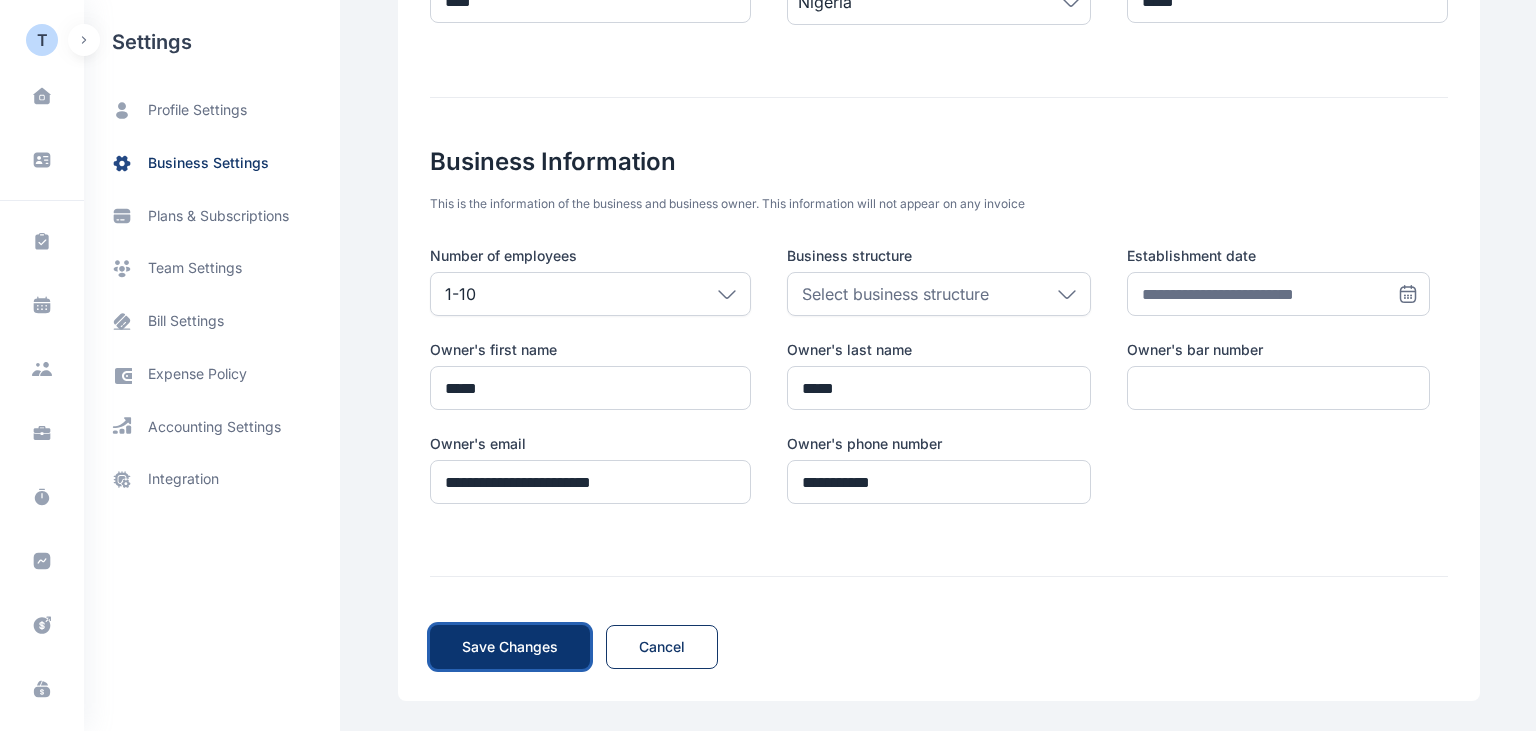 click on "Save Changes" at bounding box center (510, 647) 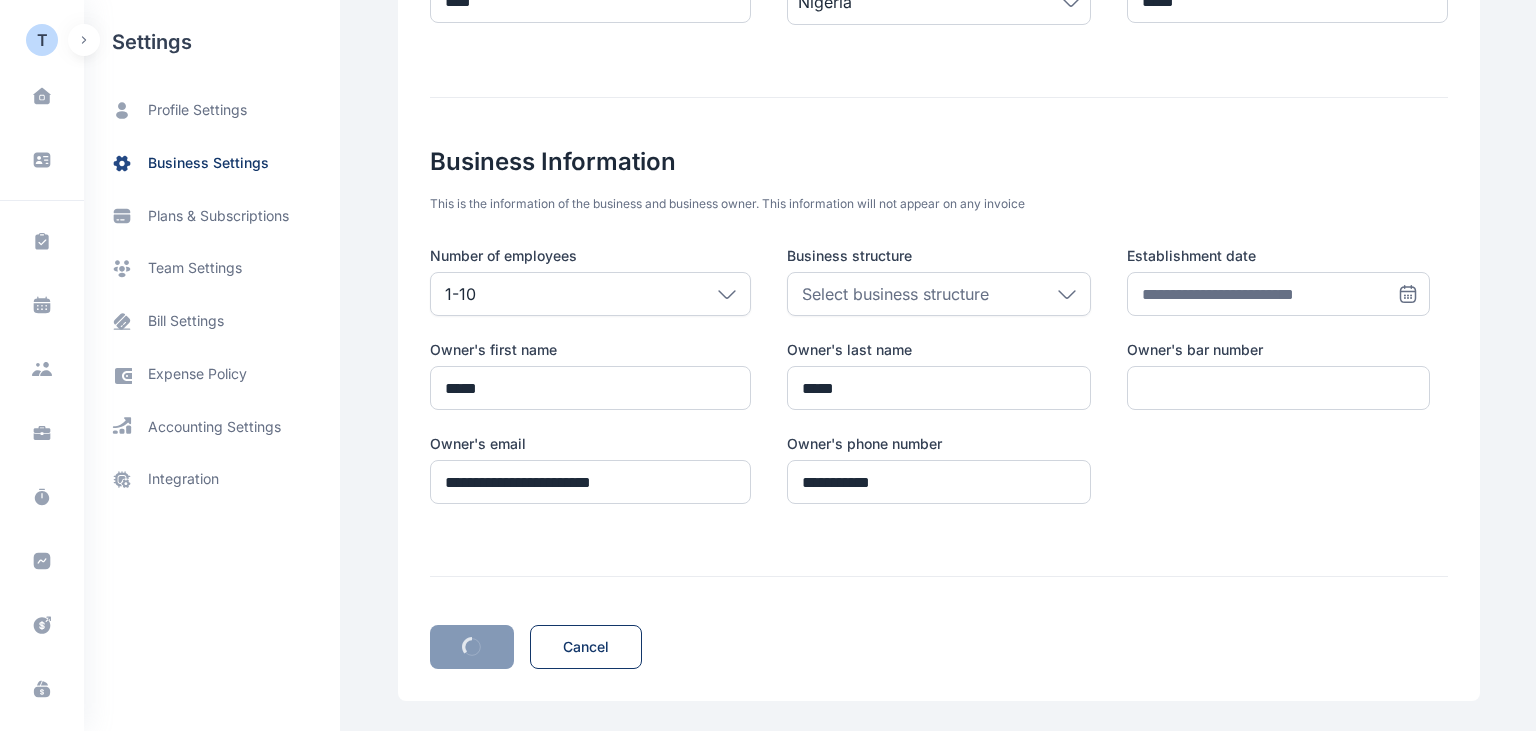 click on "T" at bounding box center (42, 40) 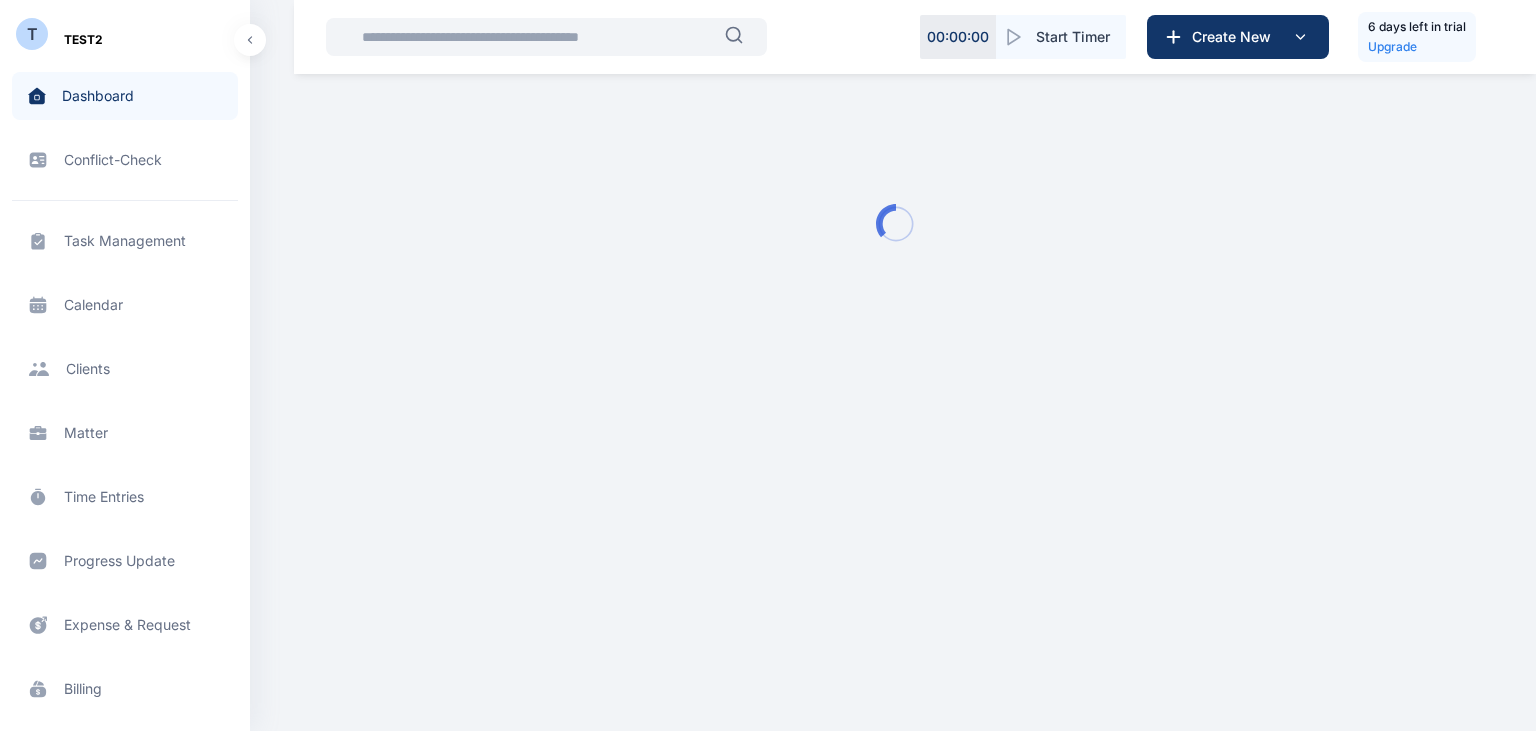 scroll, scrollTop: 0, scrollLeft: 0, axis: both 